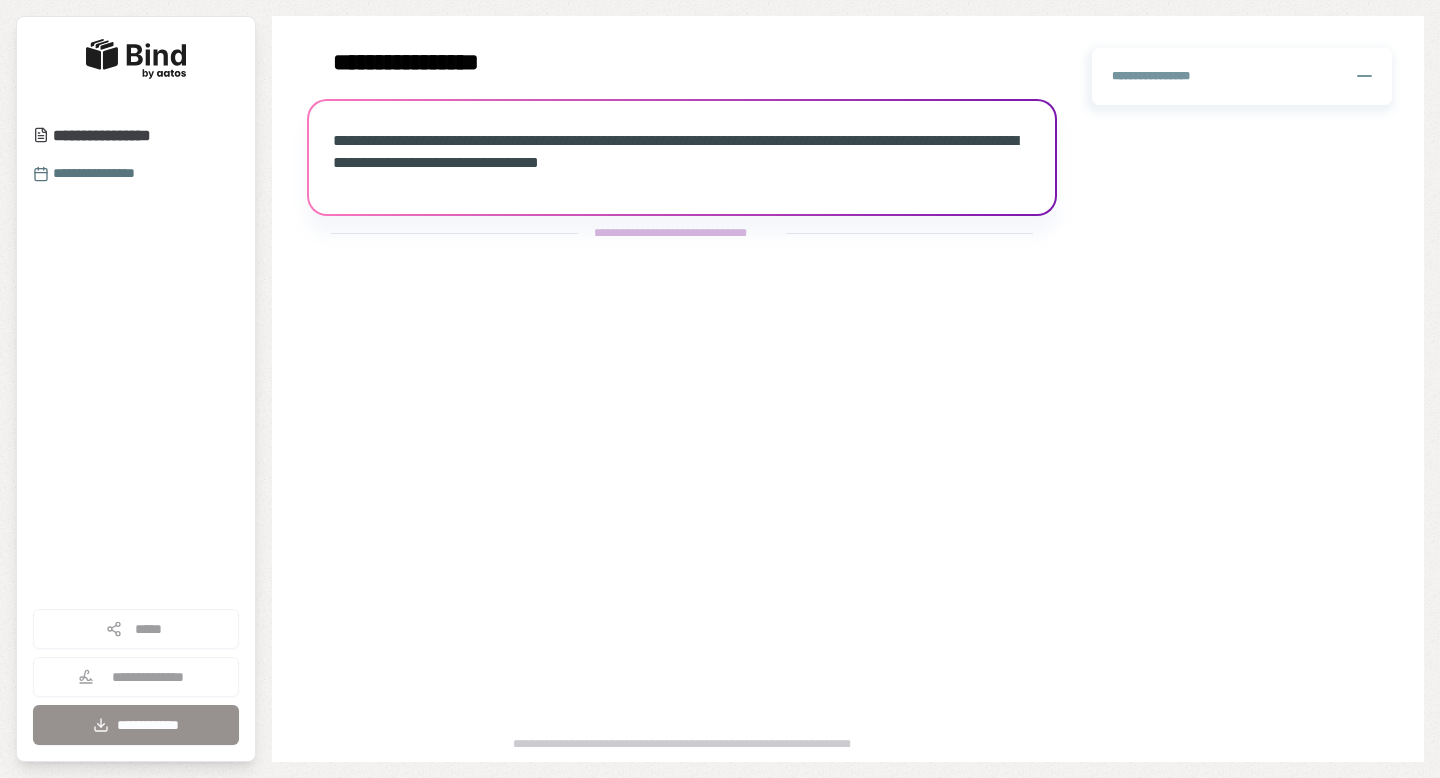 scroll, scrollTop: 0, scrollLeft: 0, axis: both 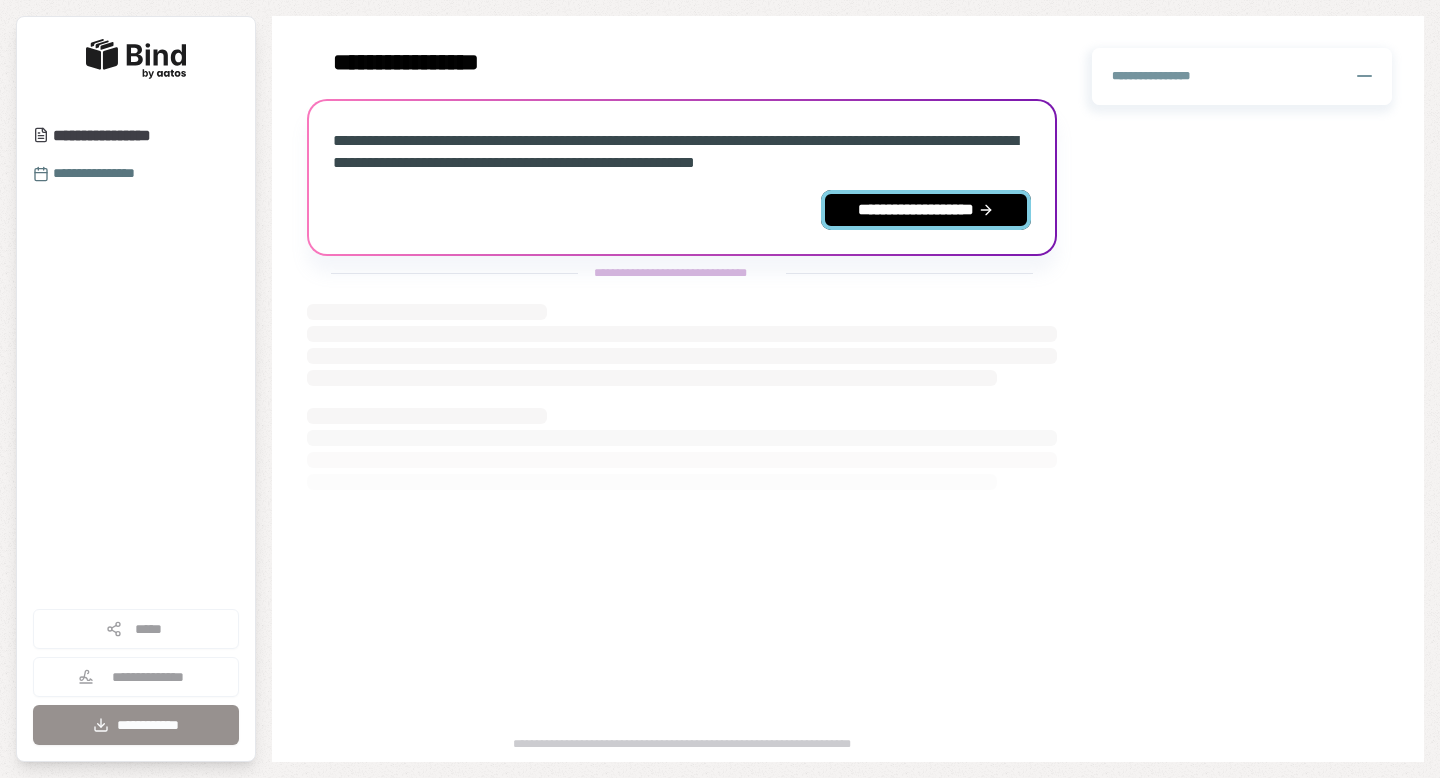 click on "**********" at bounding box center [926, 210] 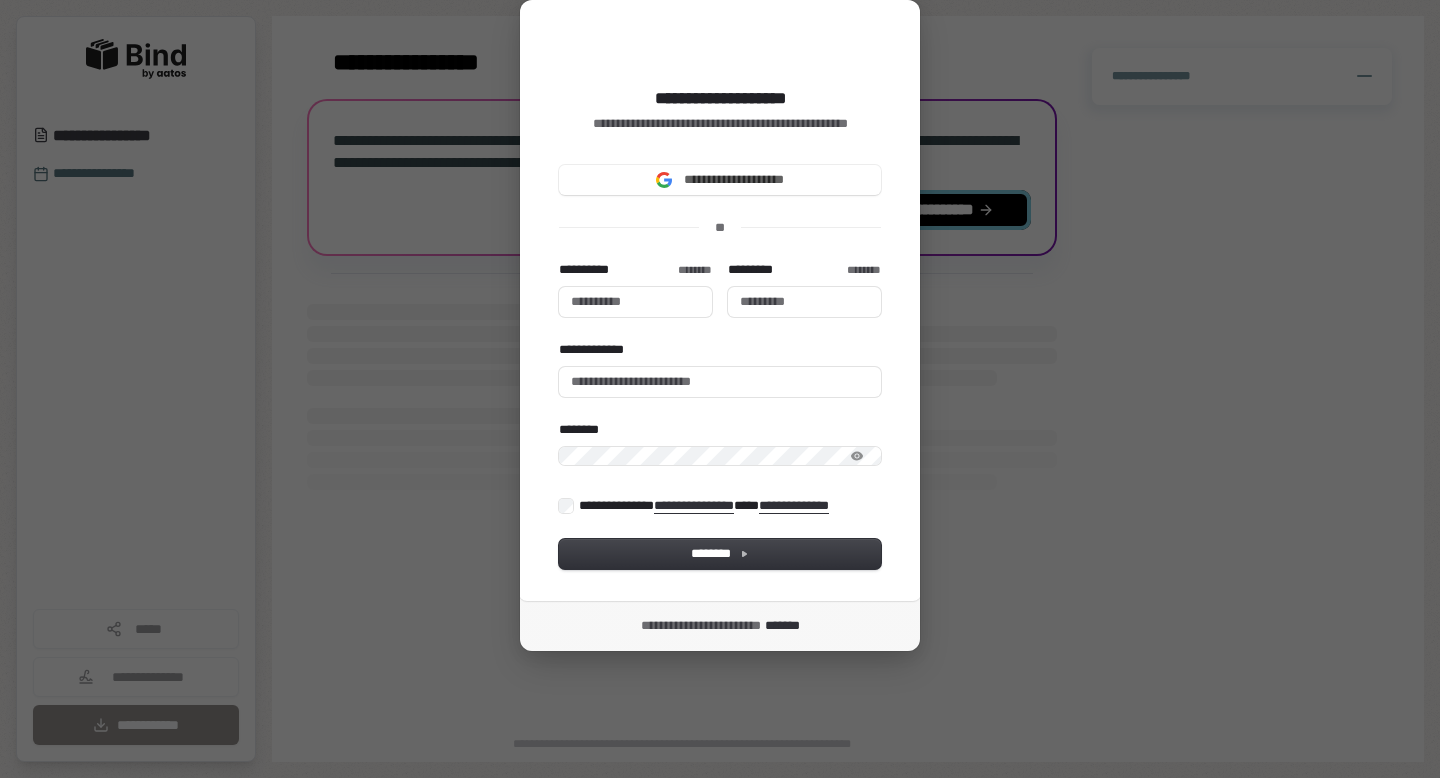 type 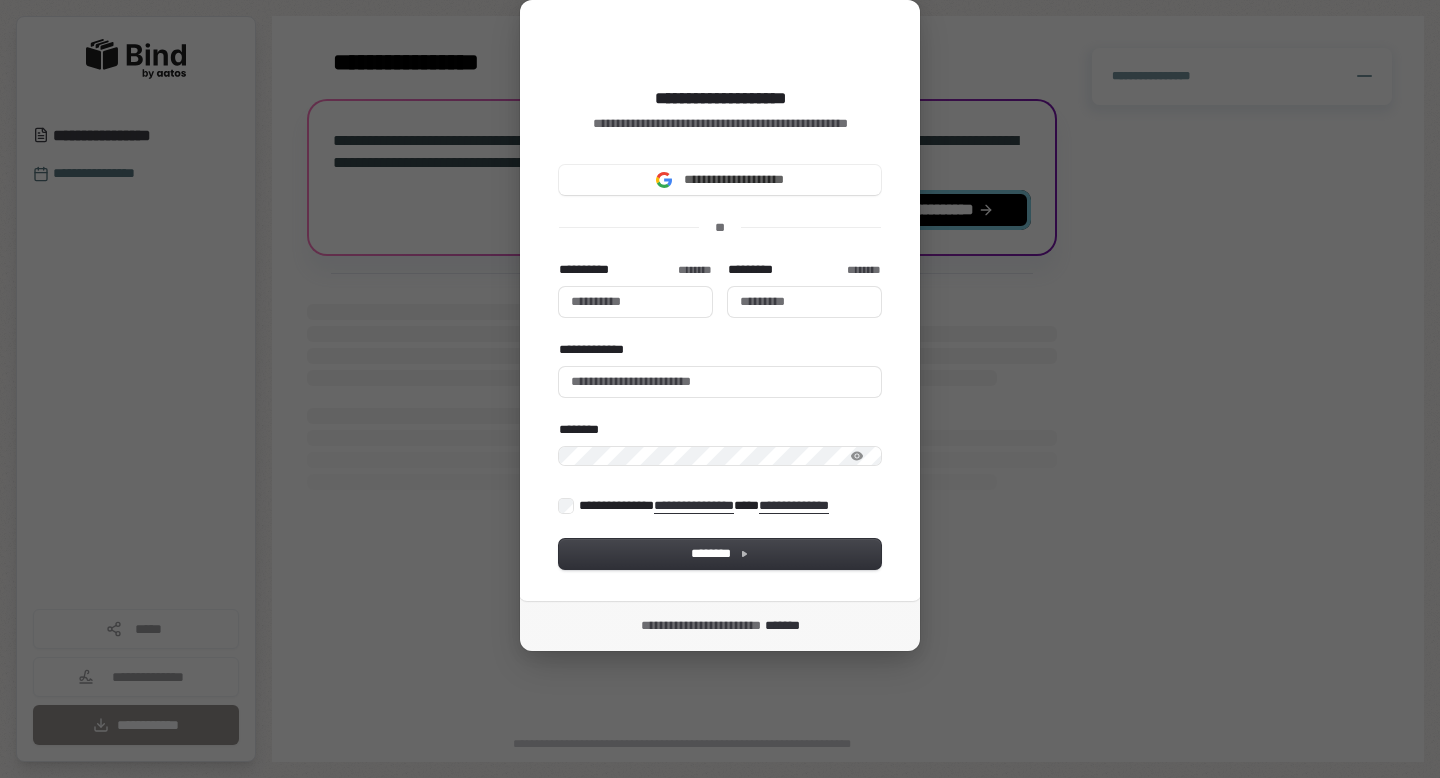 type 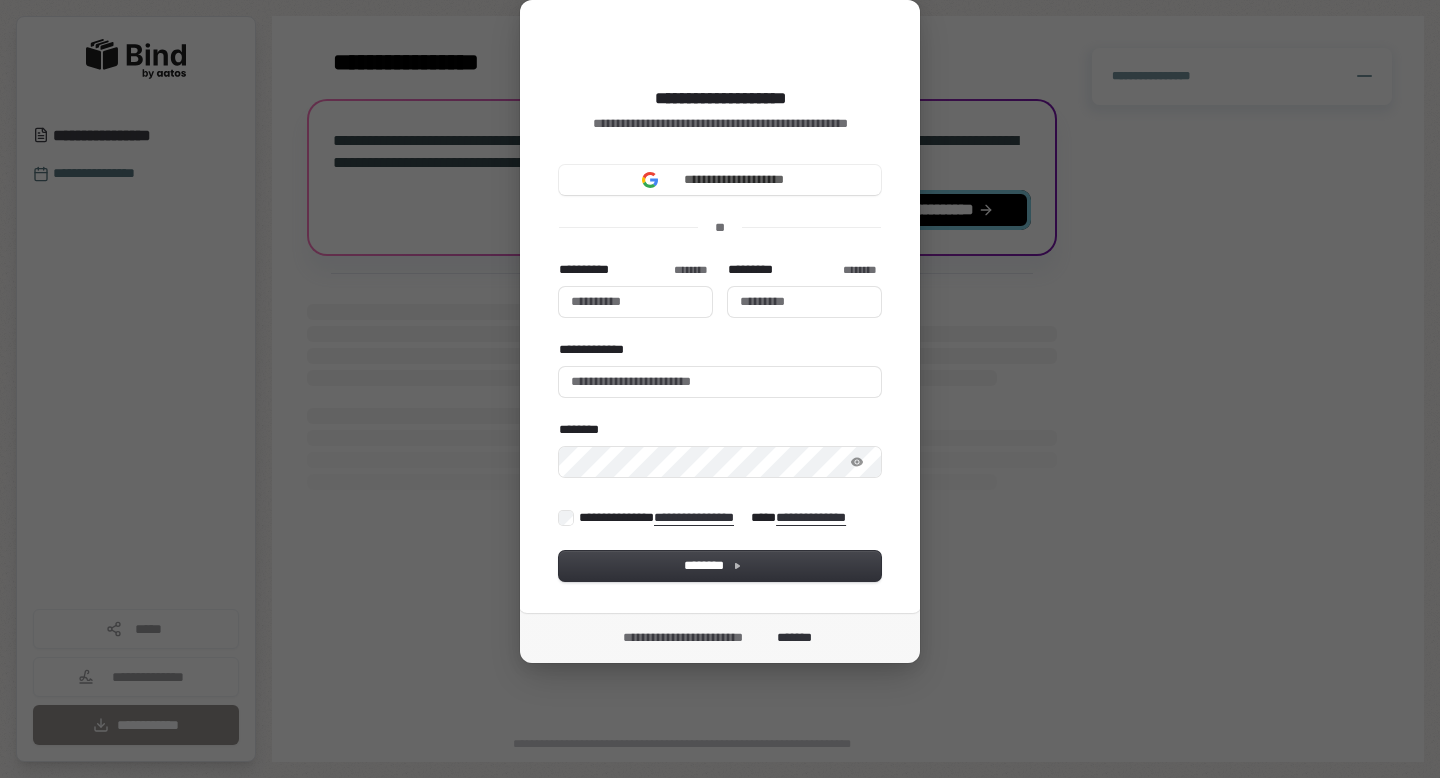 type 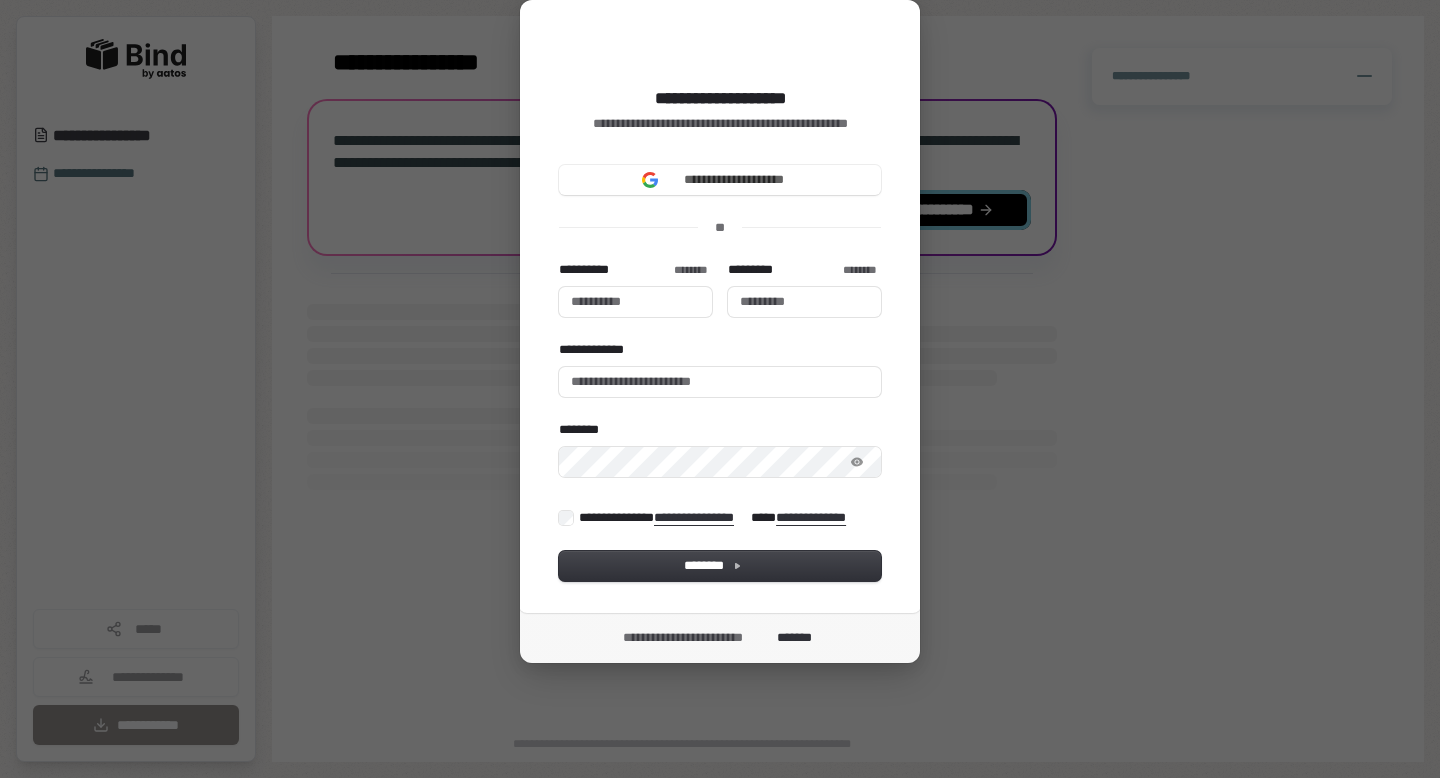 type 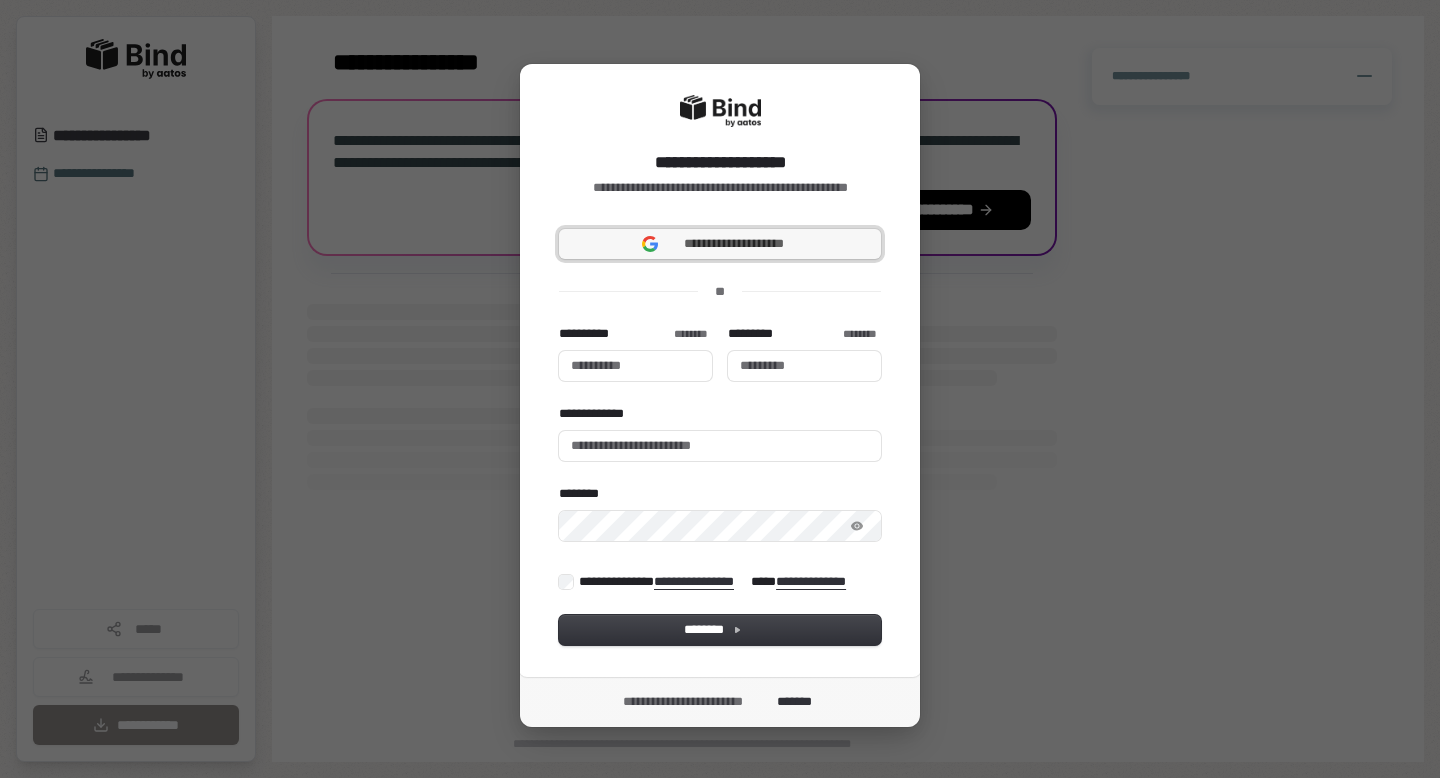 click on "**********" at bounding box center [720, 244] 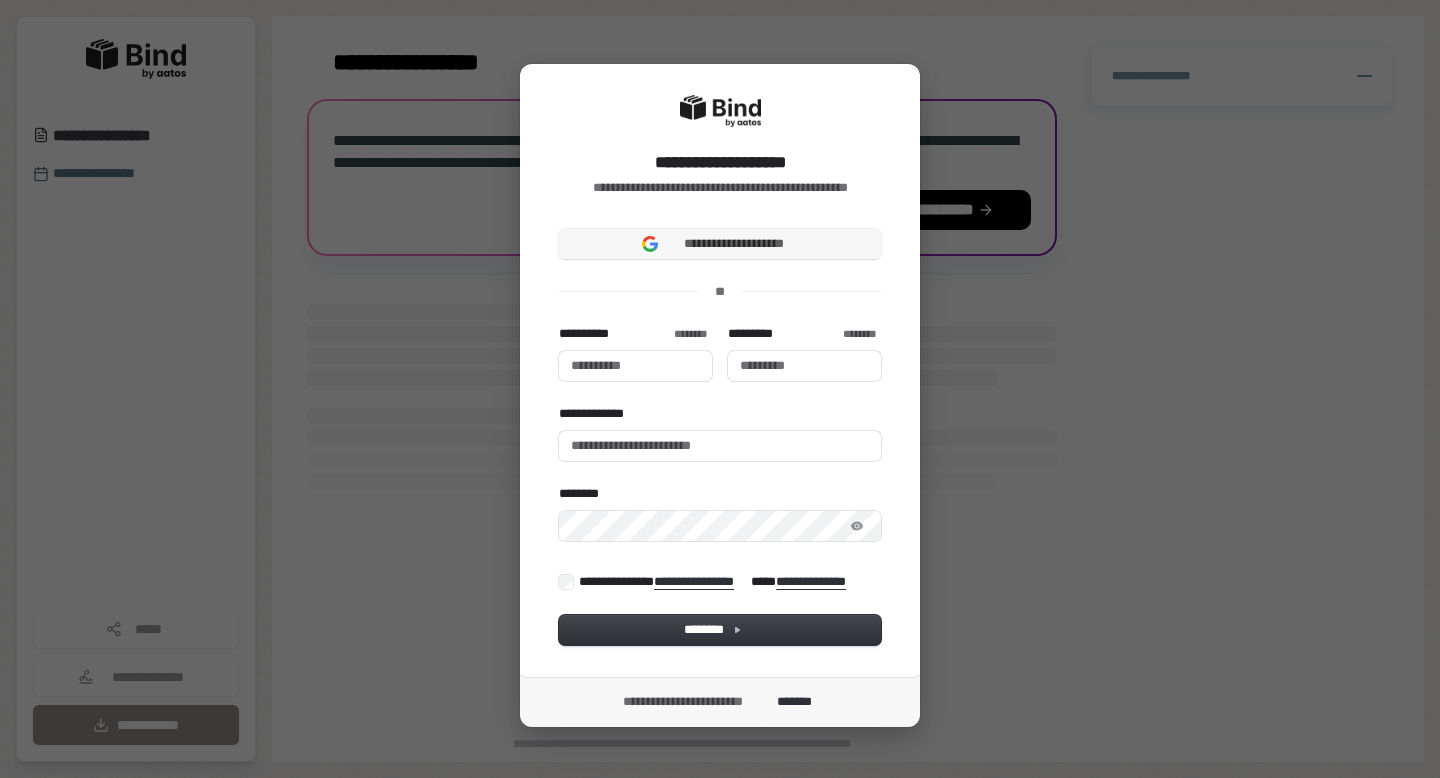 type 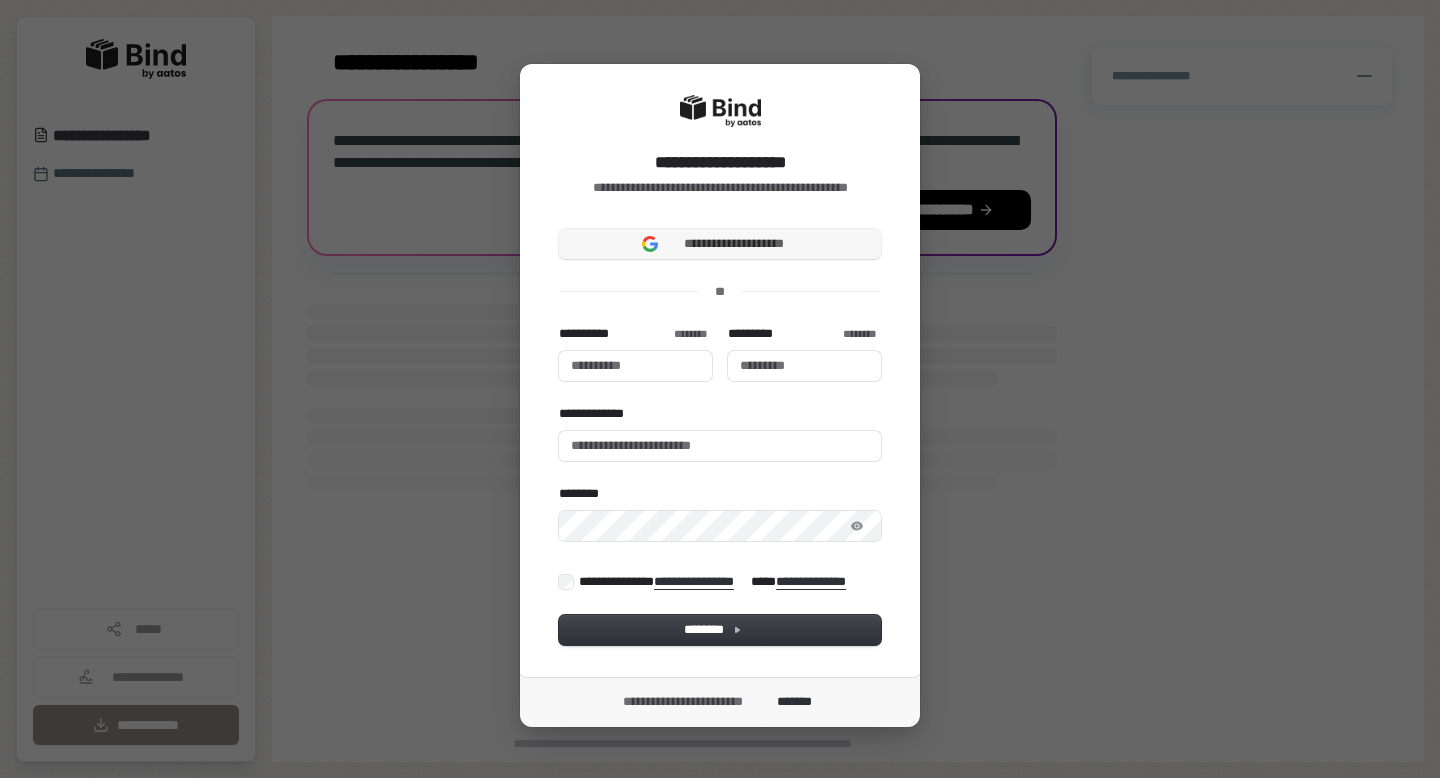 type 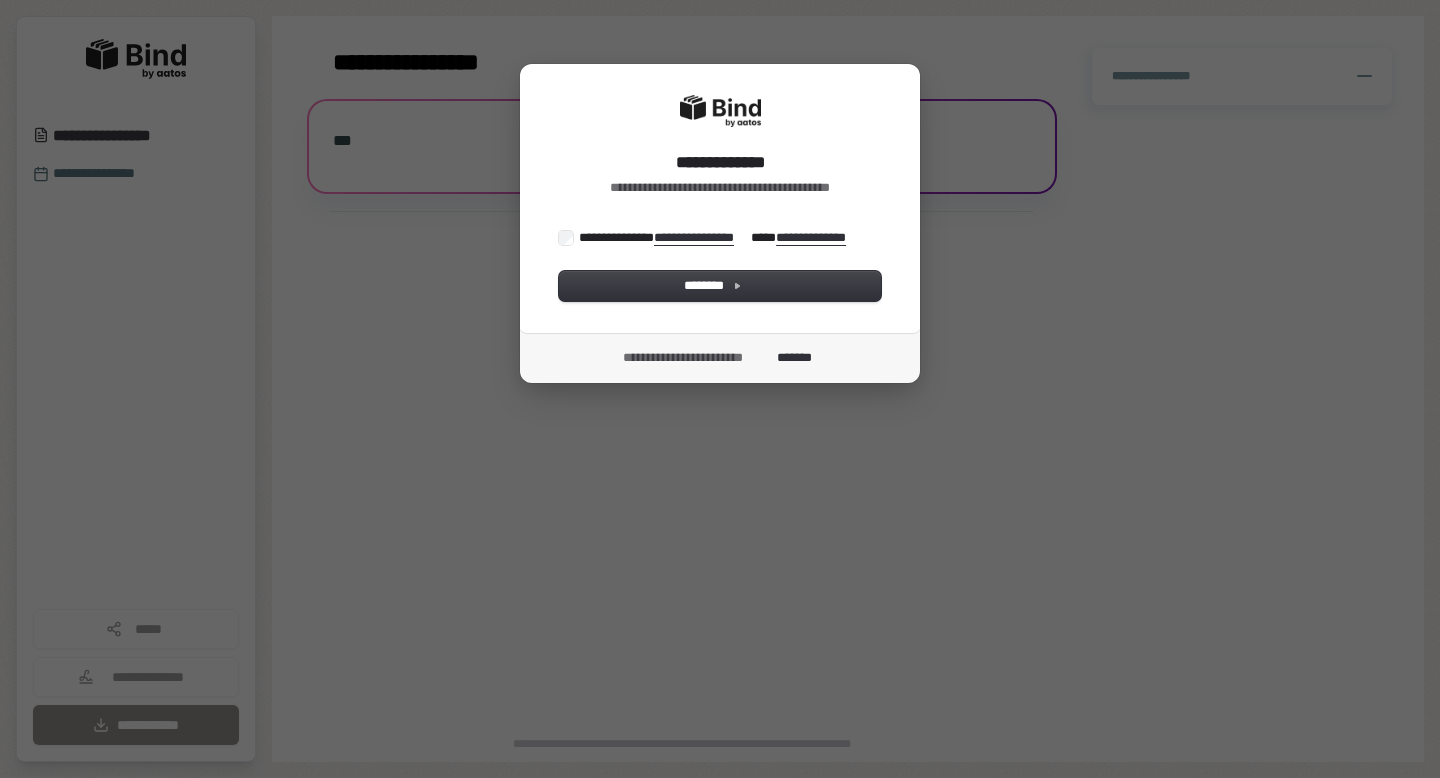 scroll, scrollTop: 0, scrollLeft: 0, axis: both 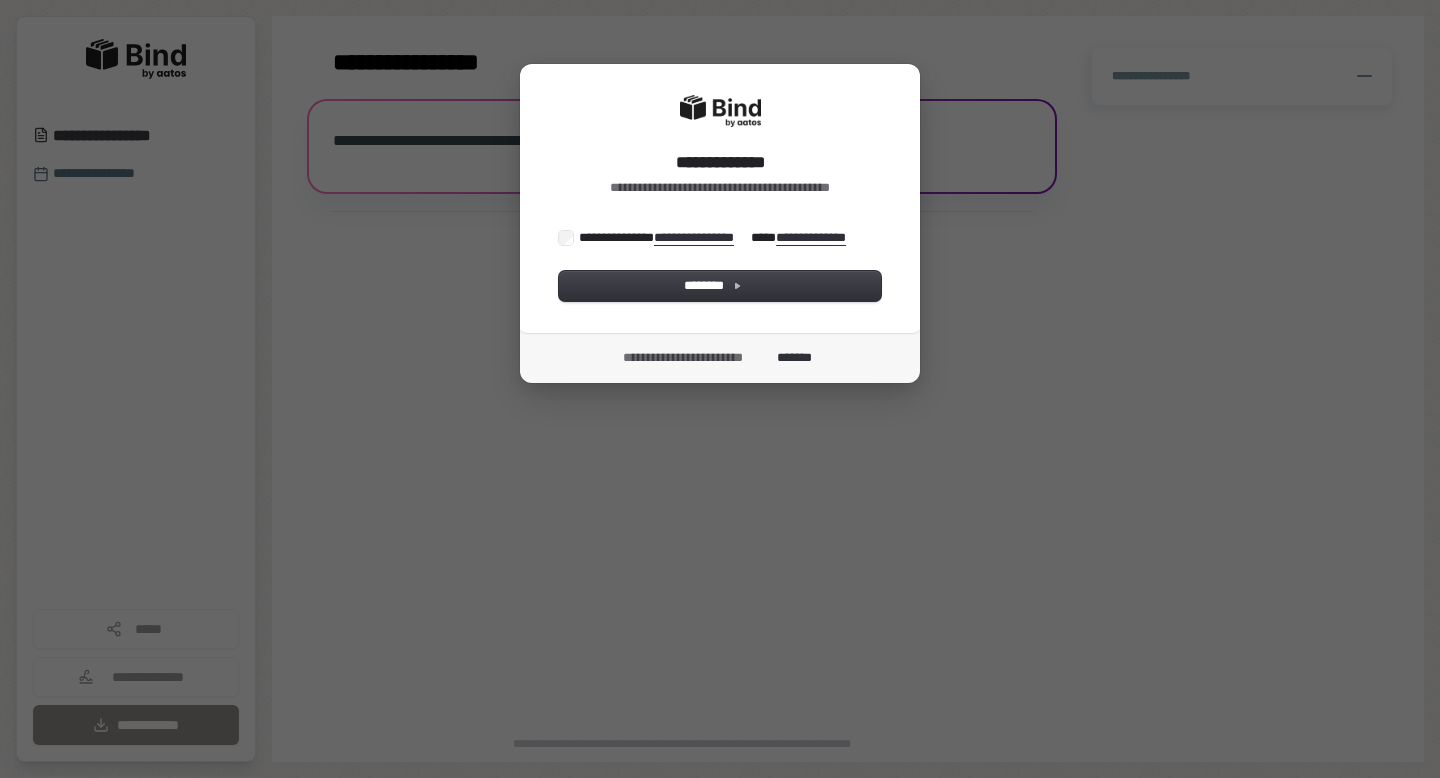 click on "**********" at bounding box center [717, 237] 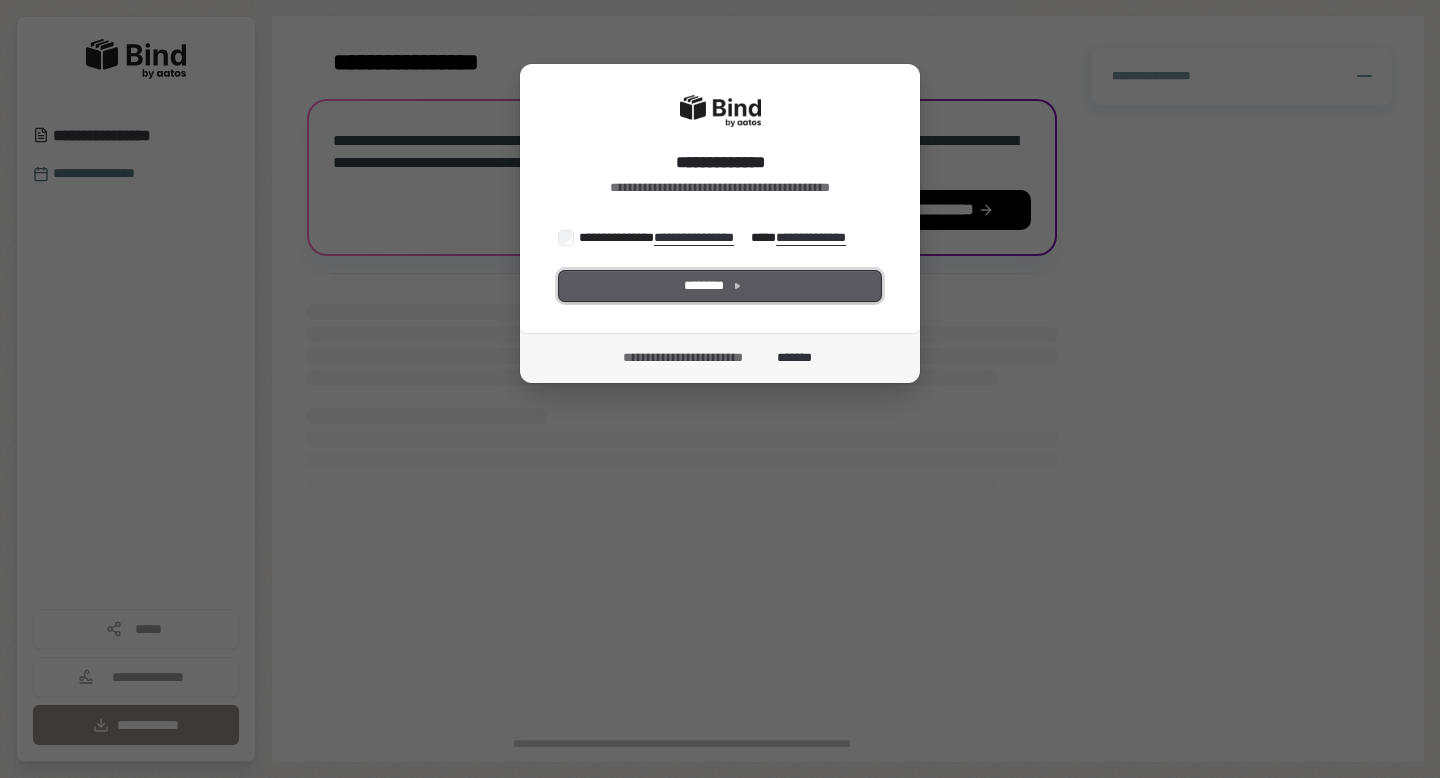 click on "********" at bounding box center (720, 286) 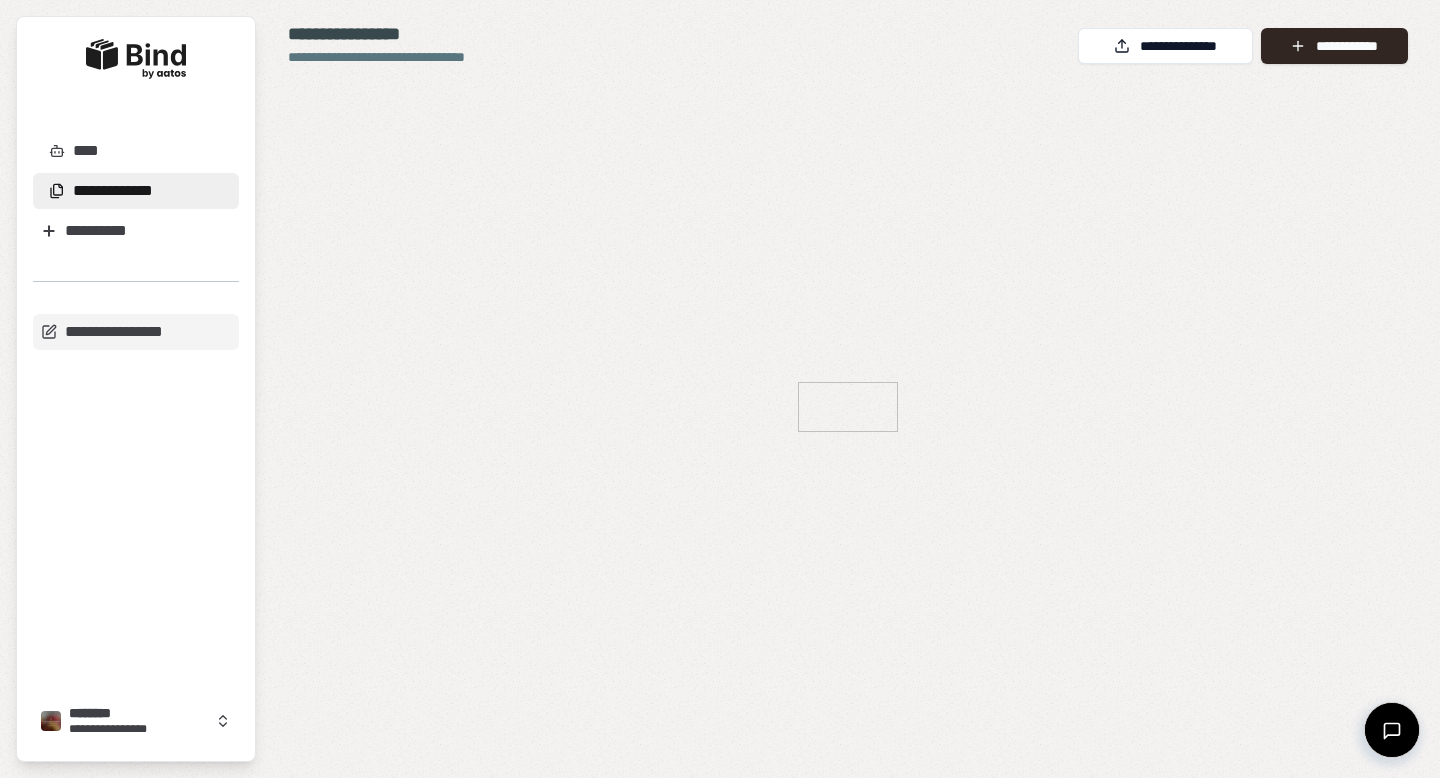 scroll, scrollTop: 0, scrollLeft: 0, axis: both 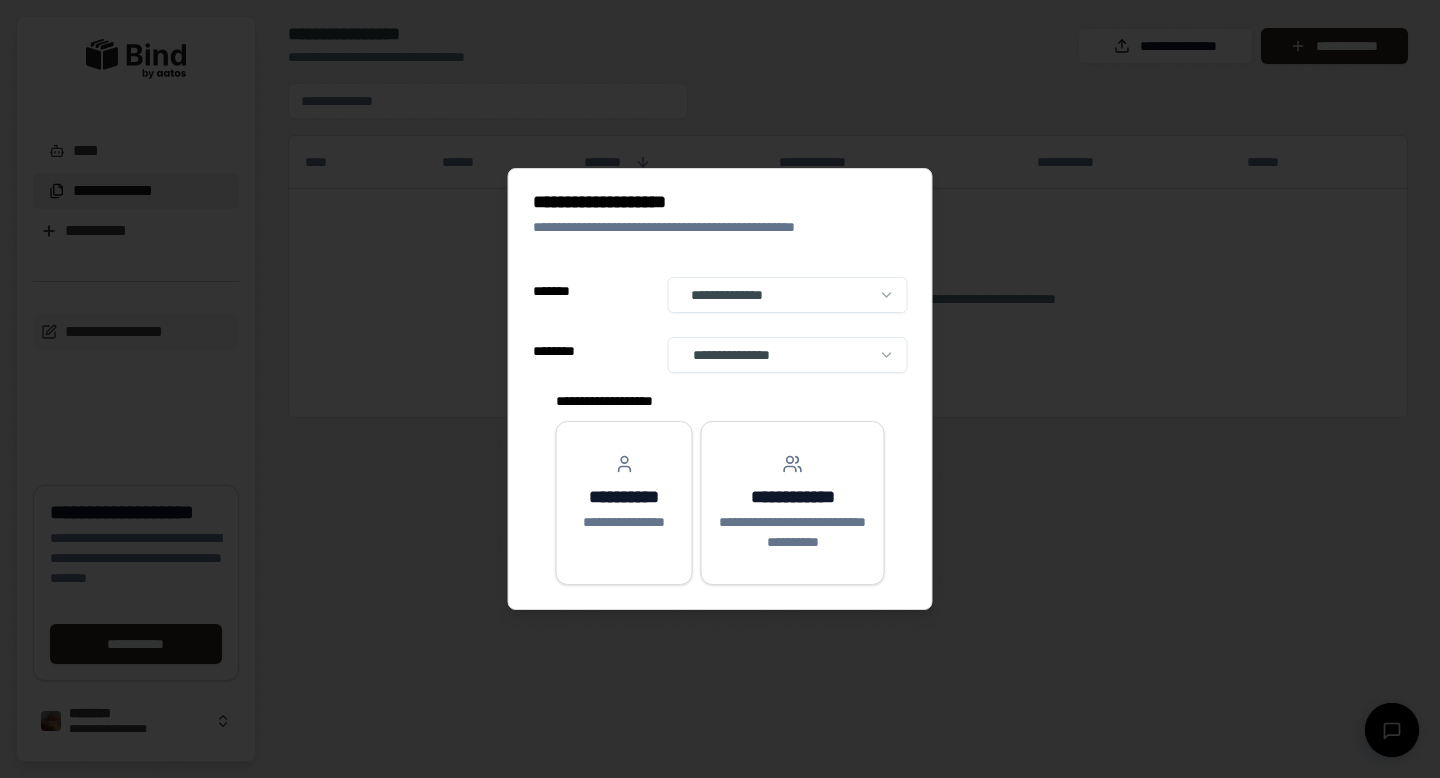 select on "**" 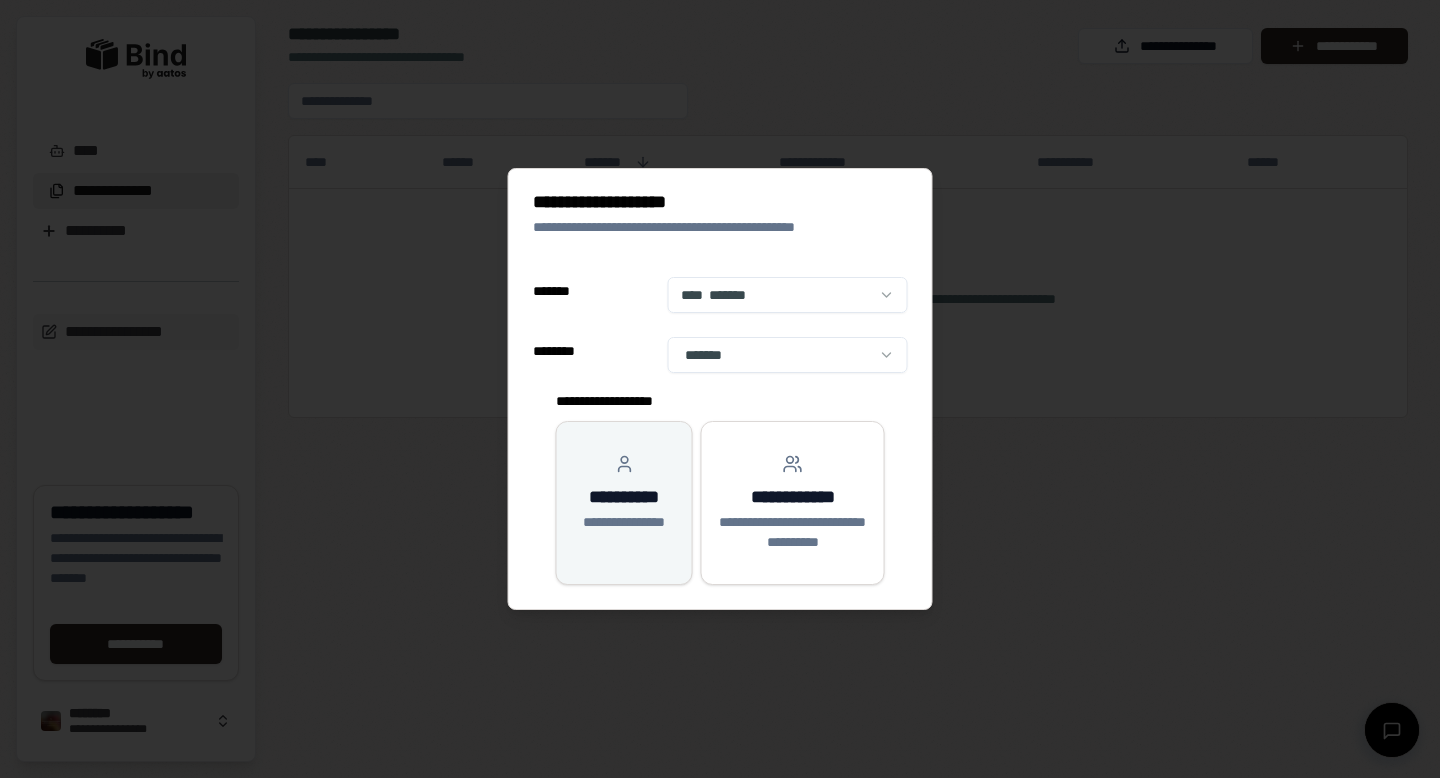 click on "**********" at bounding box center [624, 493] 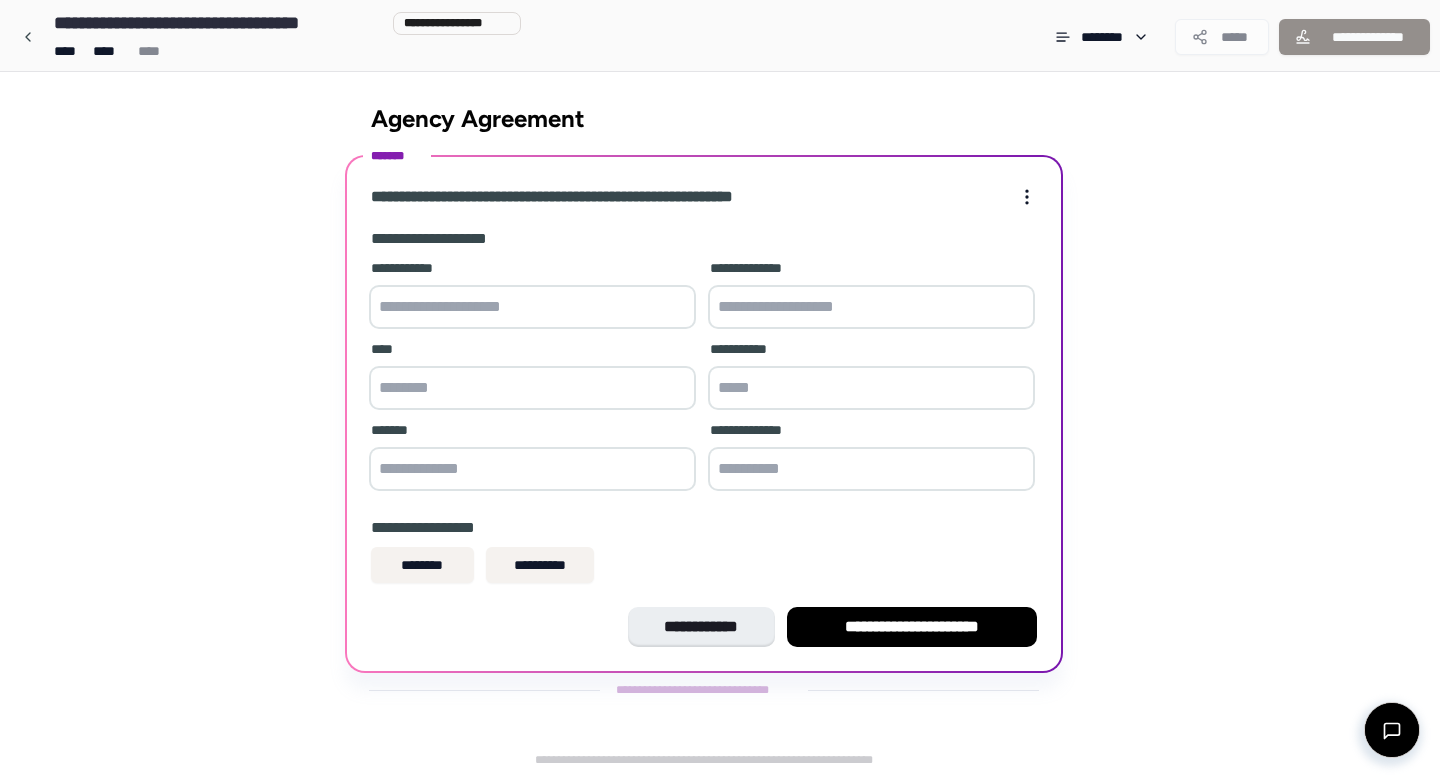 click at bounding box center [532, 307] 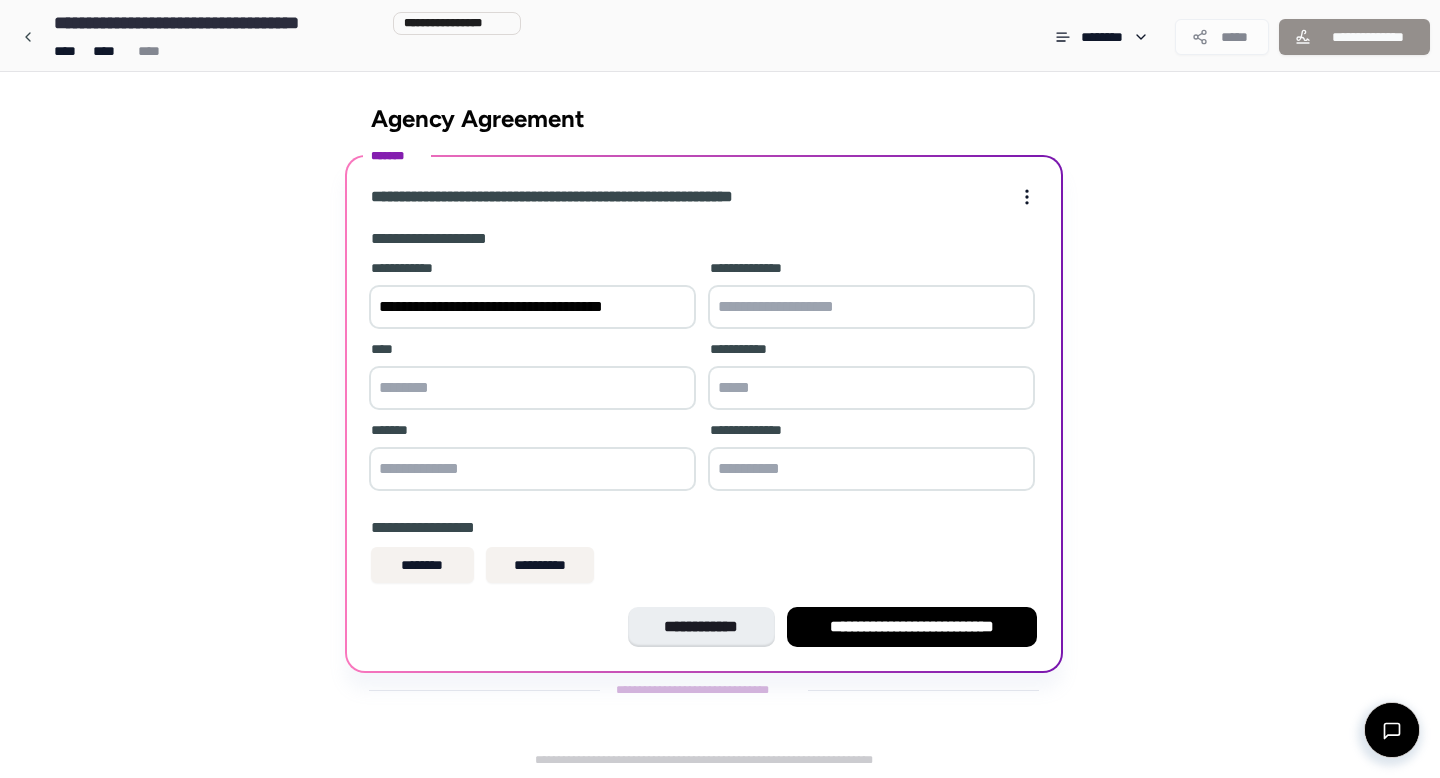 click on "**********" at bounding box center (532, 307) 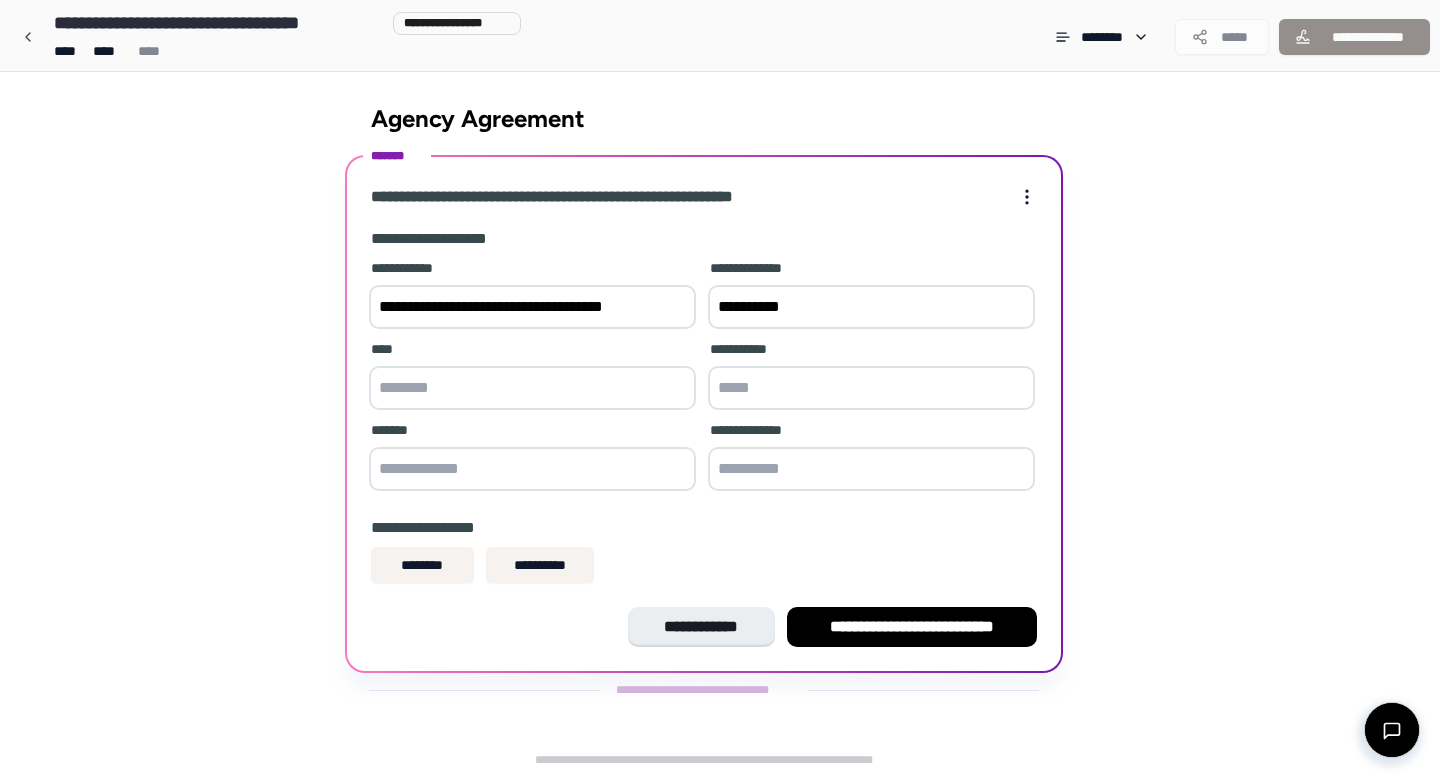 type on "**********" 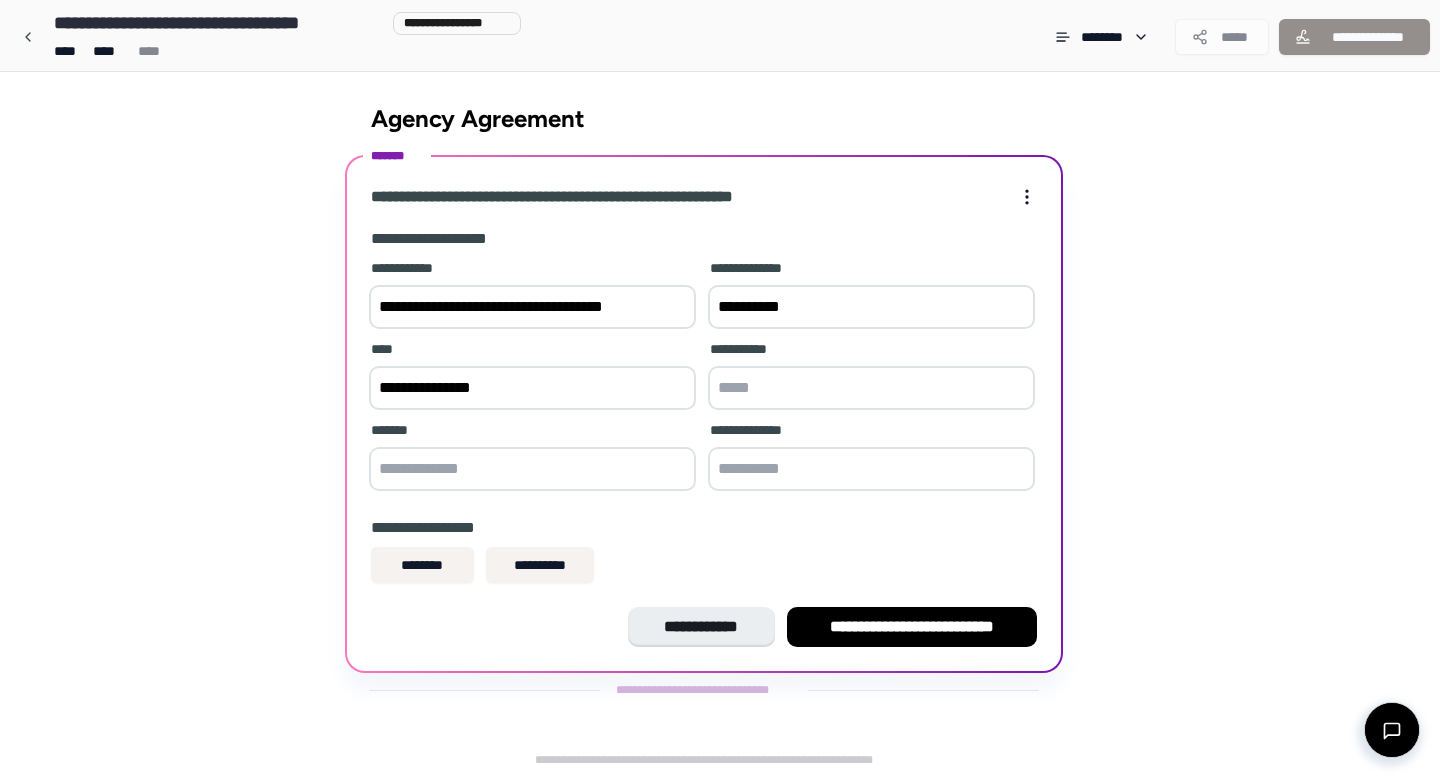 type on "**********" 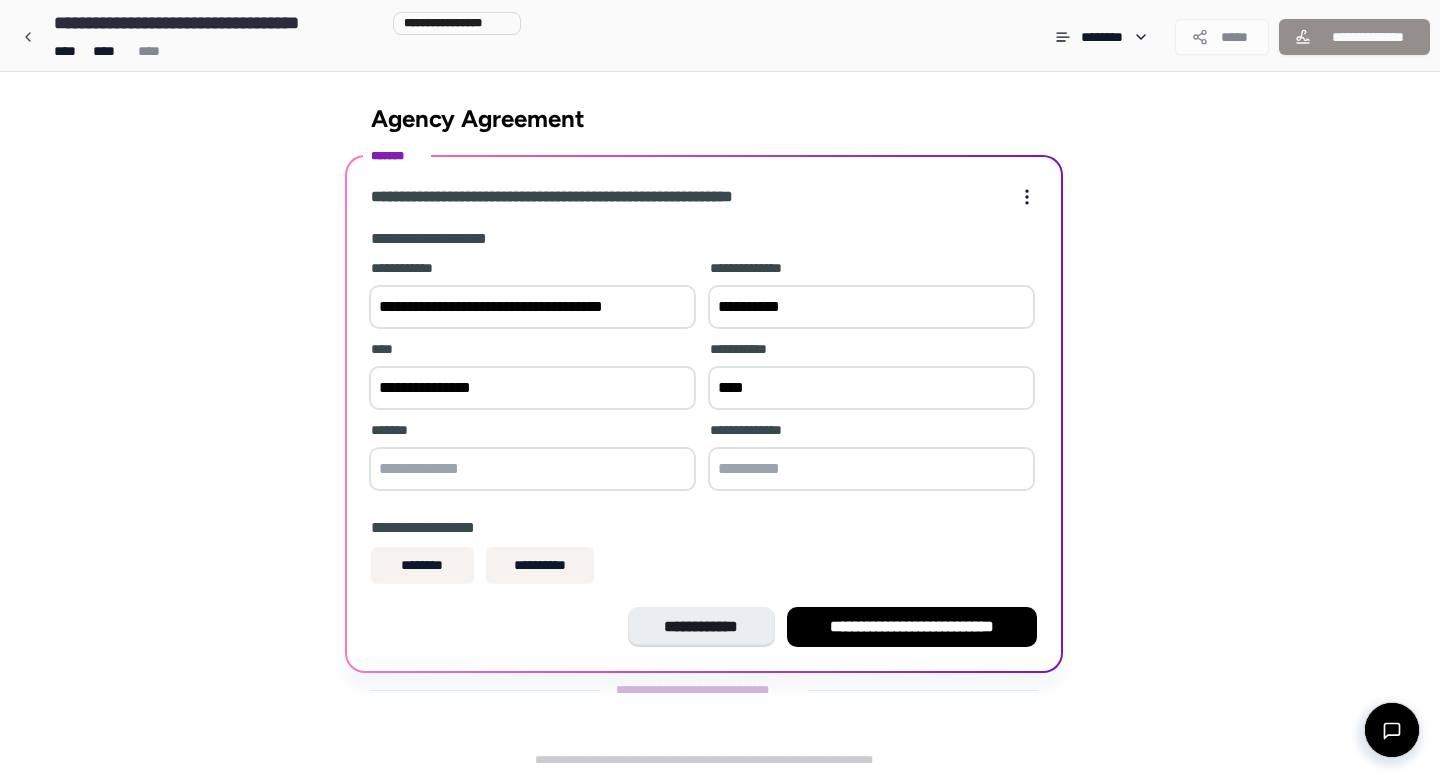 type on "****" 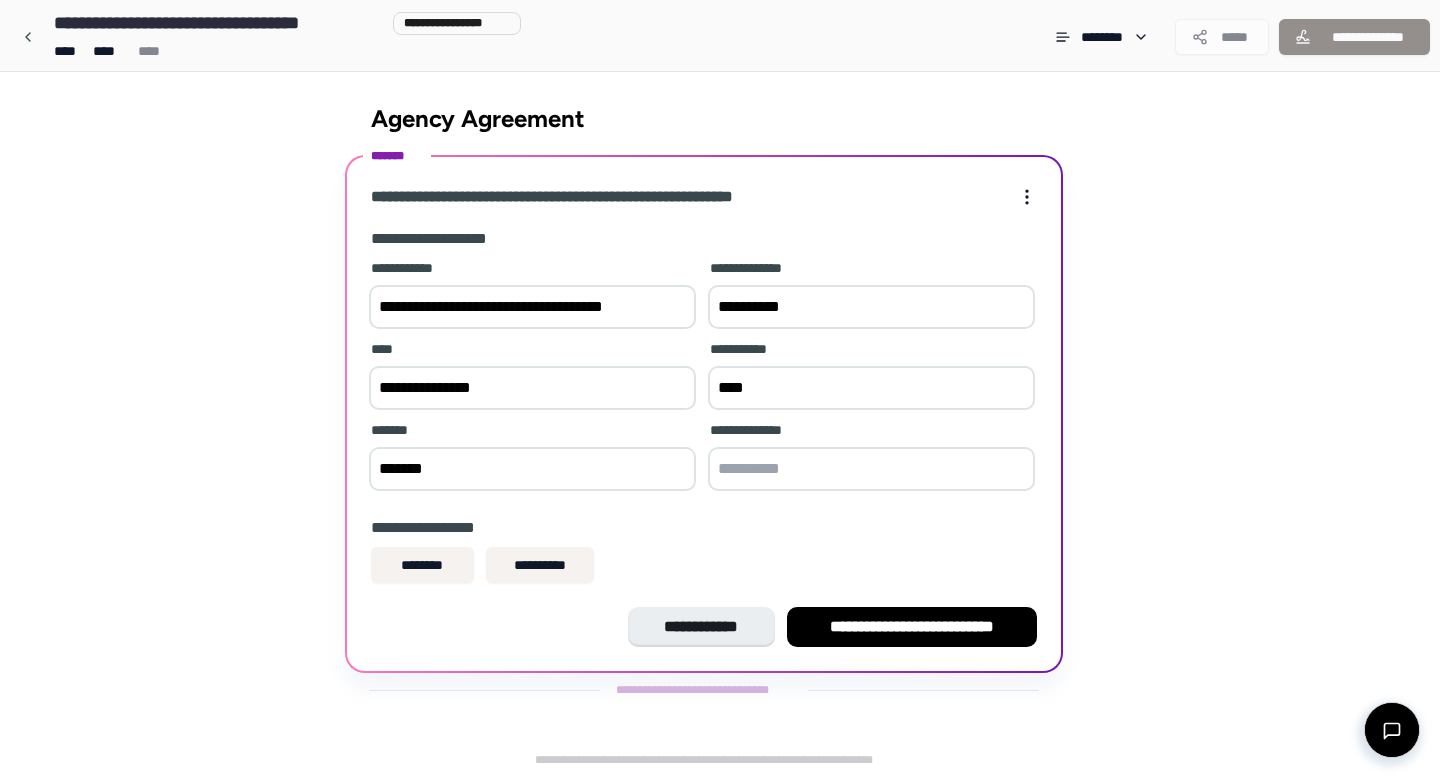 type on "*******" 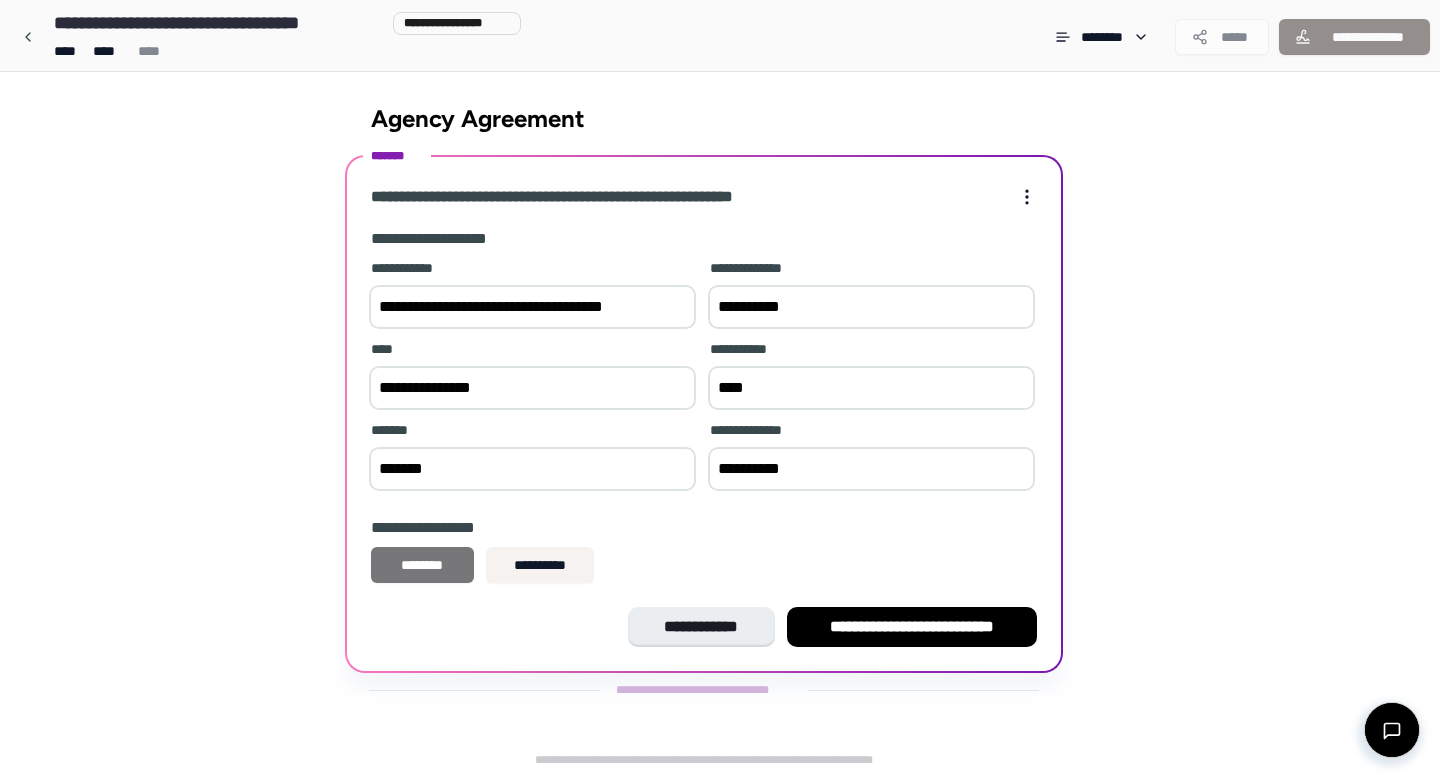 type on "**********" 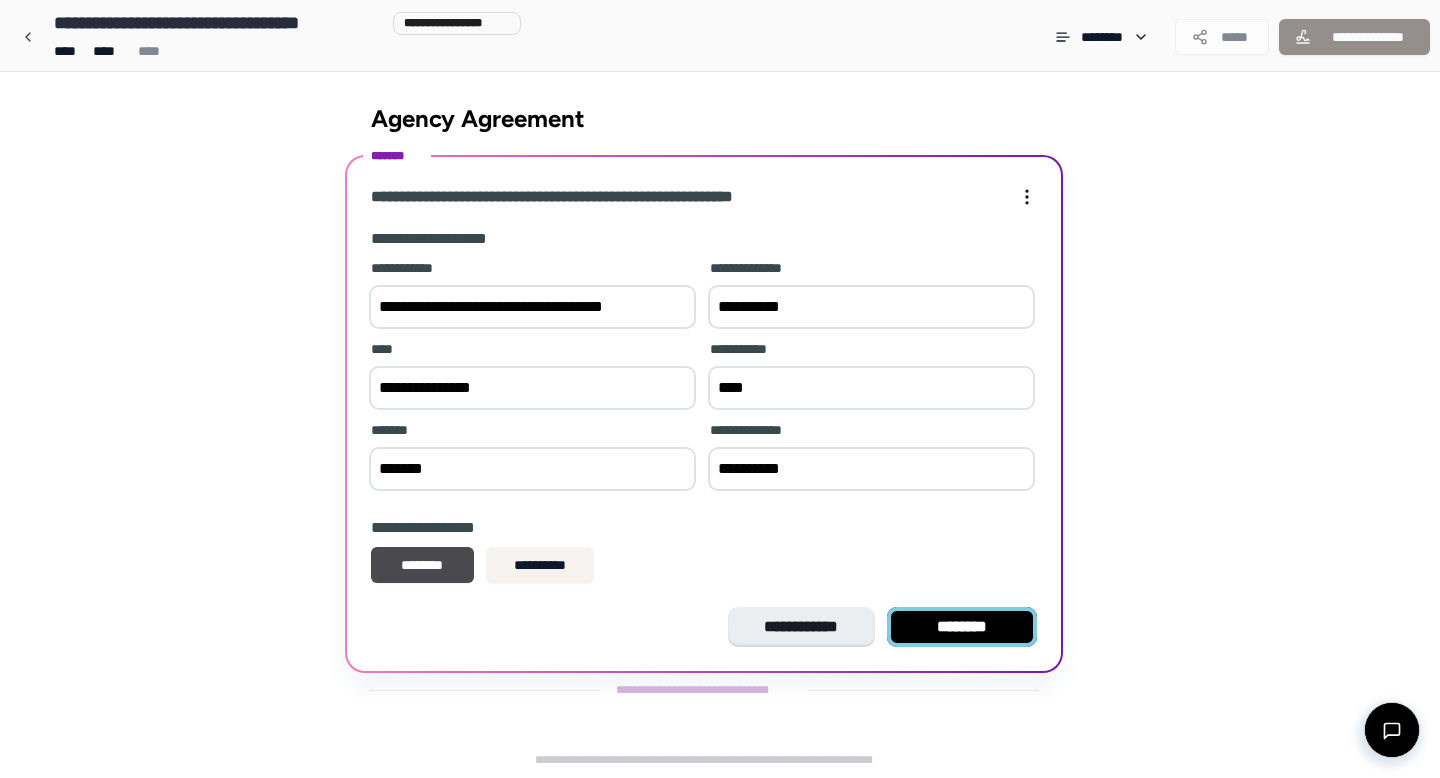 click on "********" at bounding box center (962, 627) 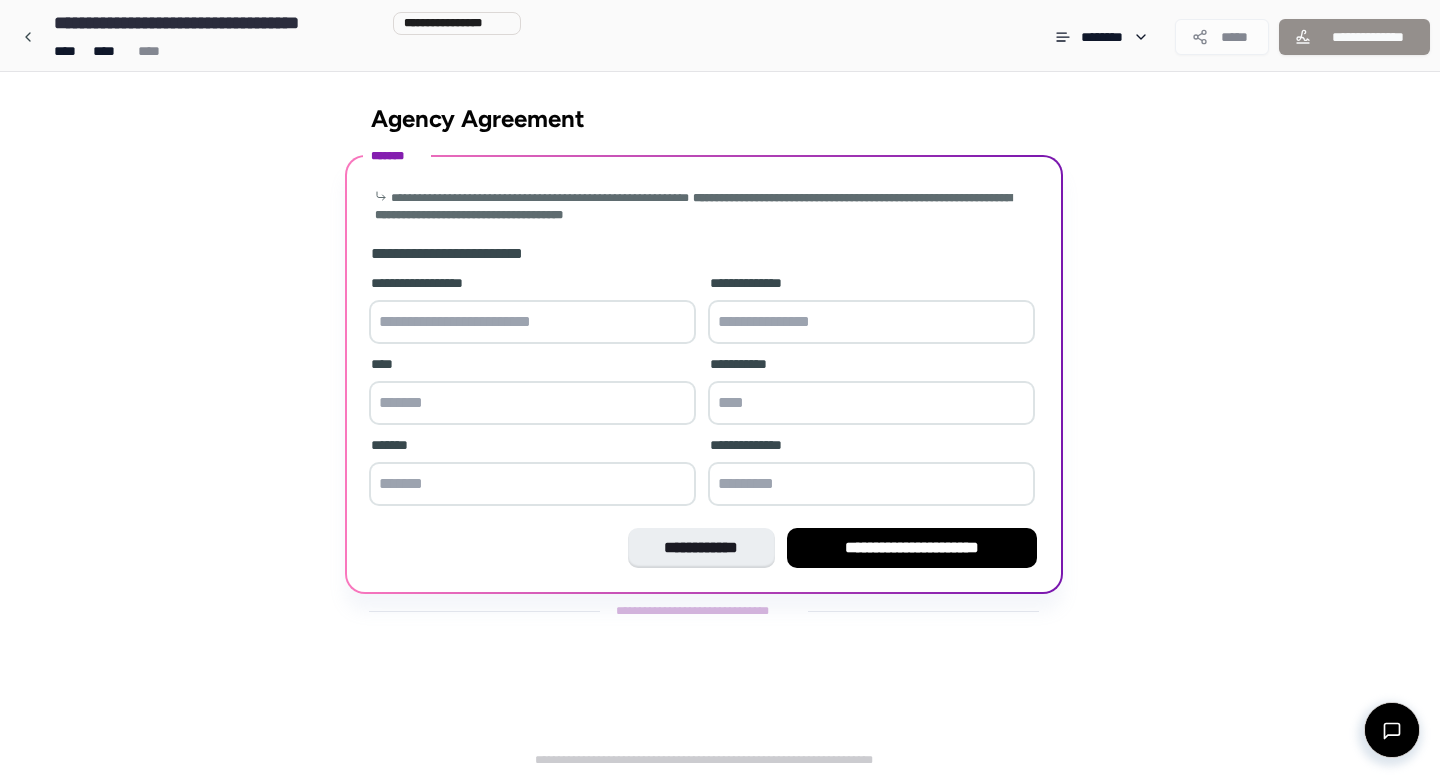 click at bounding box center [532, 322] 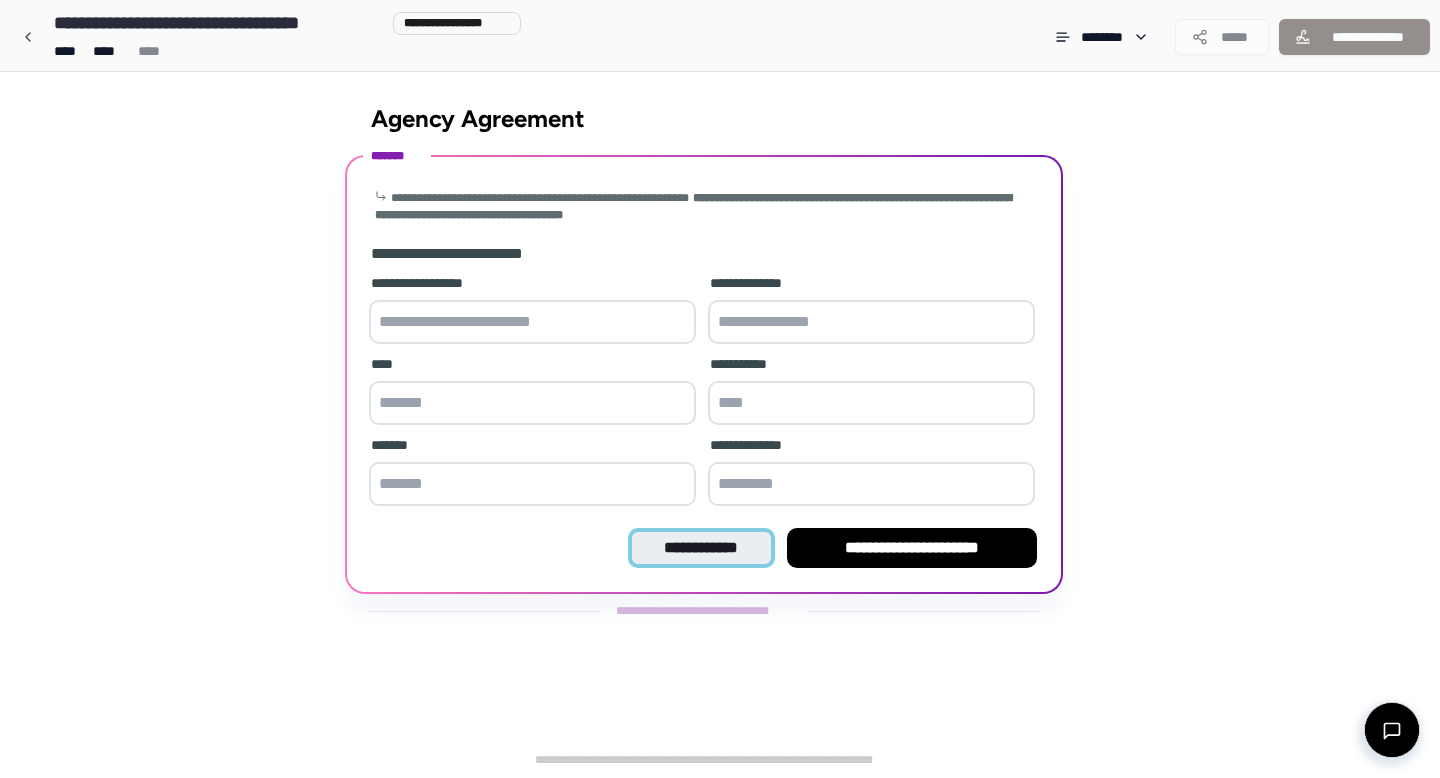 click on "**********" at bounding box center [701, 548] 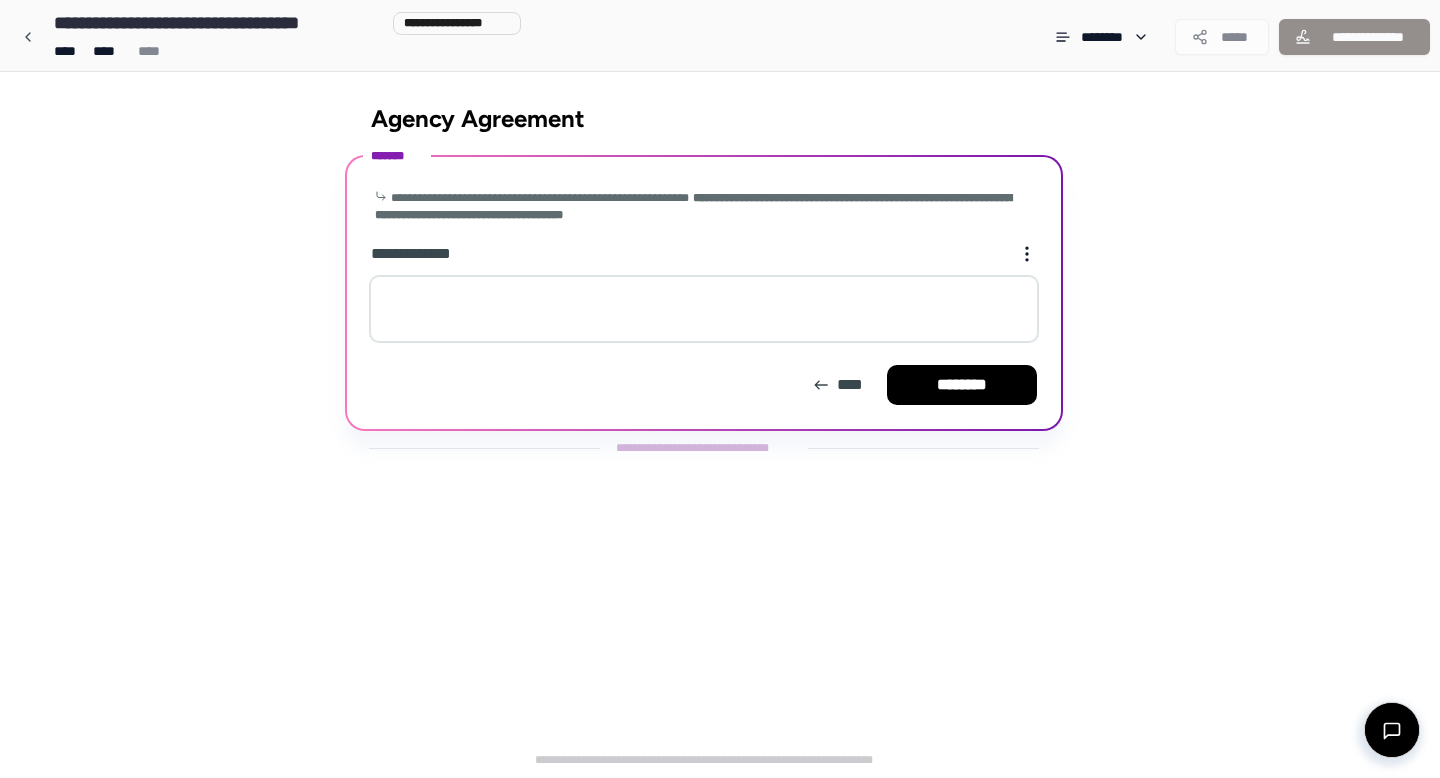 click at bounding box center (704, 309) 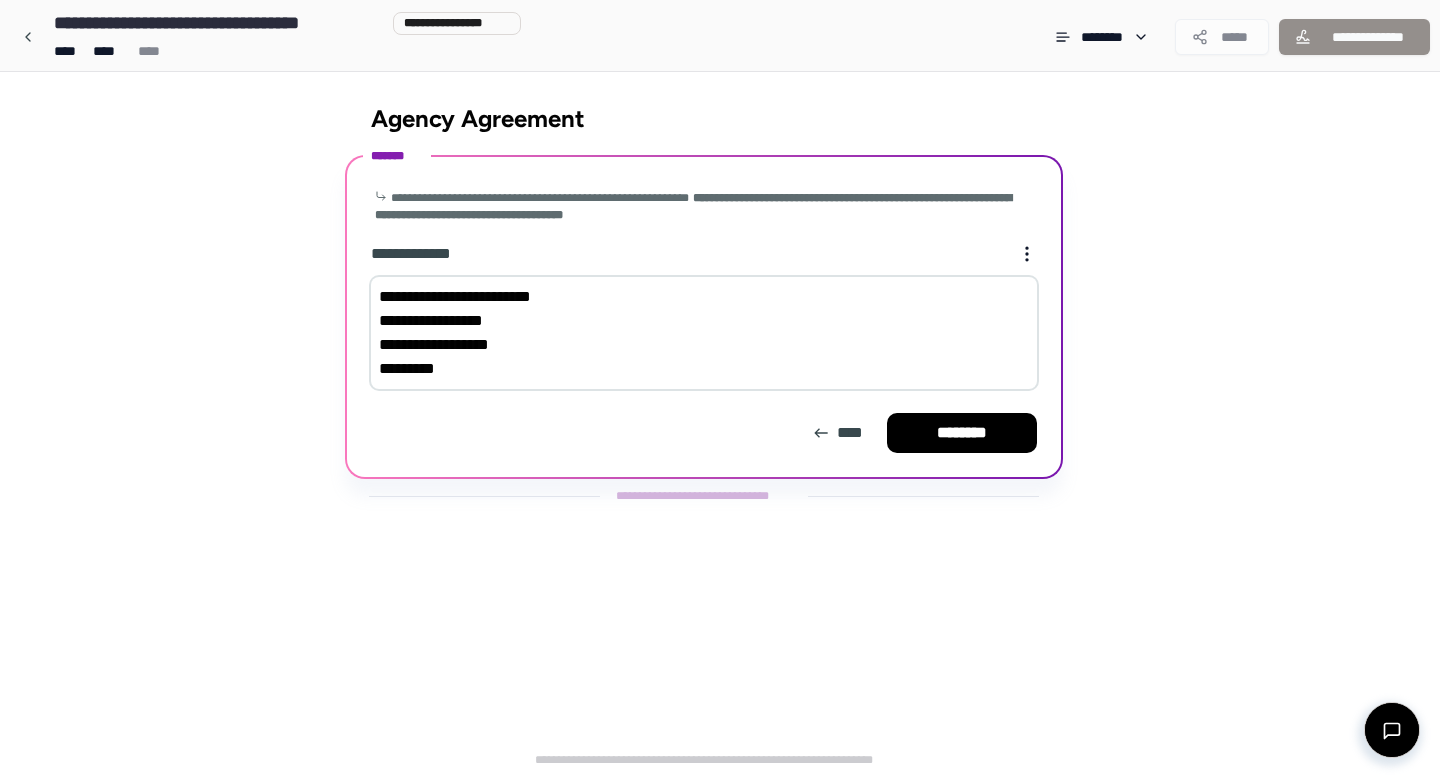 type on "**********" 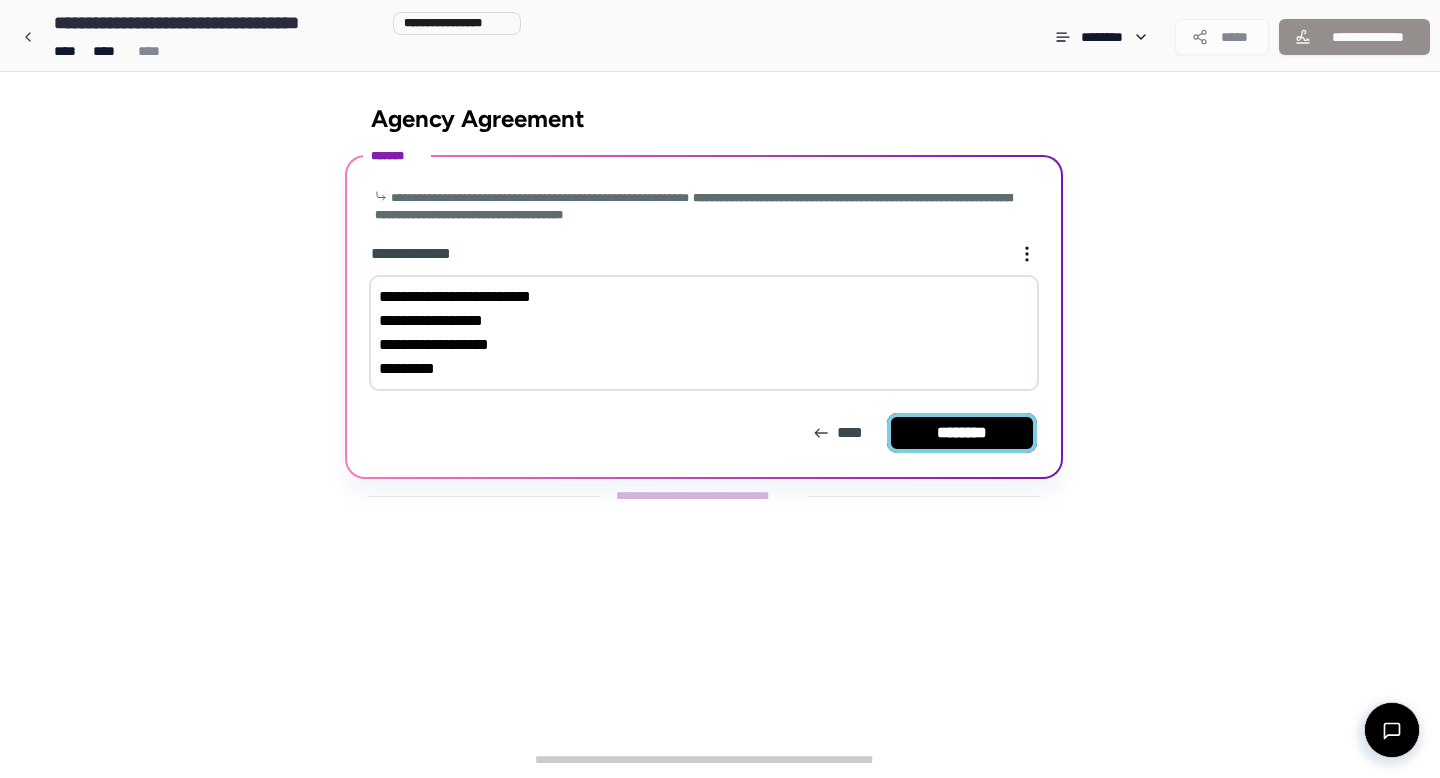 click on "********" at bounding box center [962, 433] 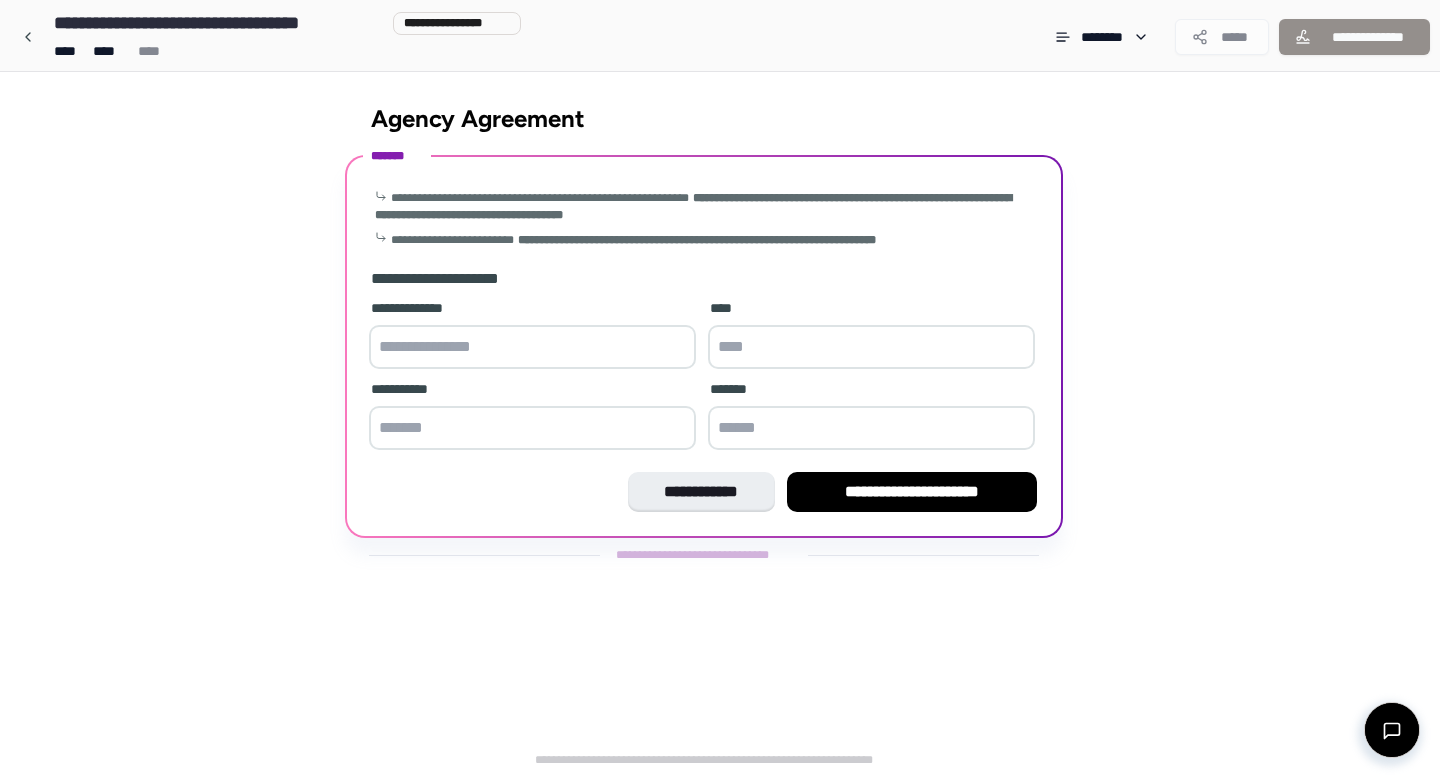 click at bounding box center (532, 347) 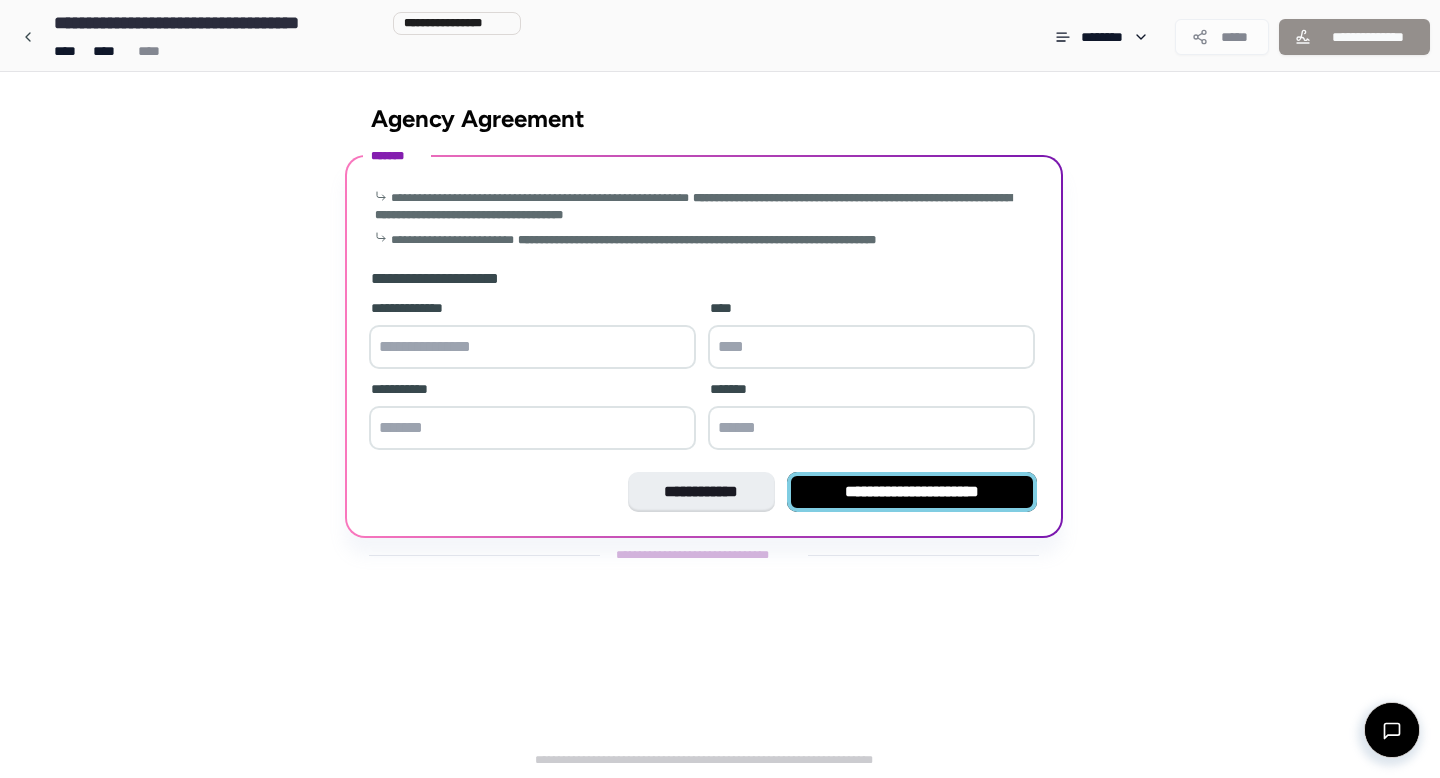 click on "**********" at bounding box center (912, 492) 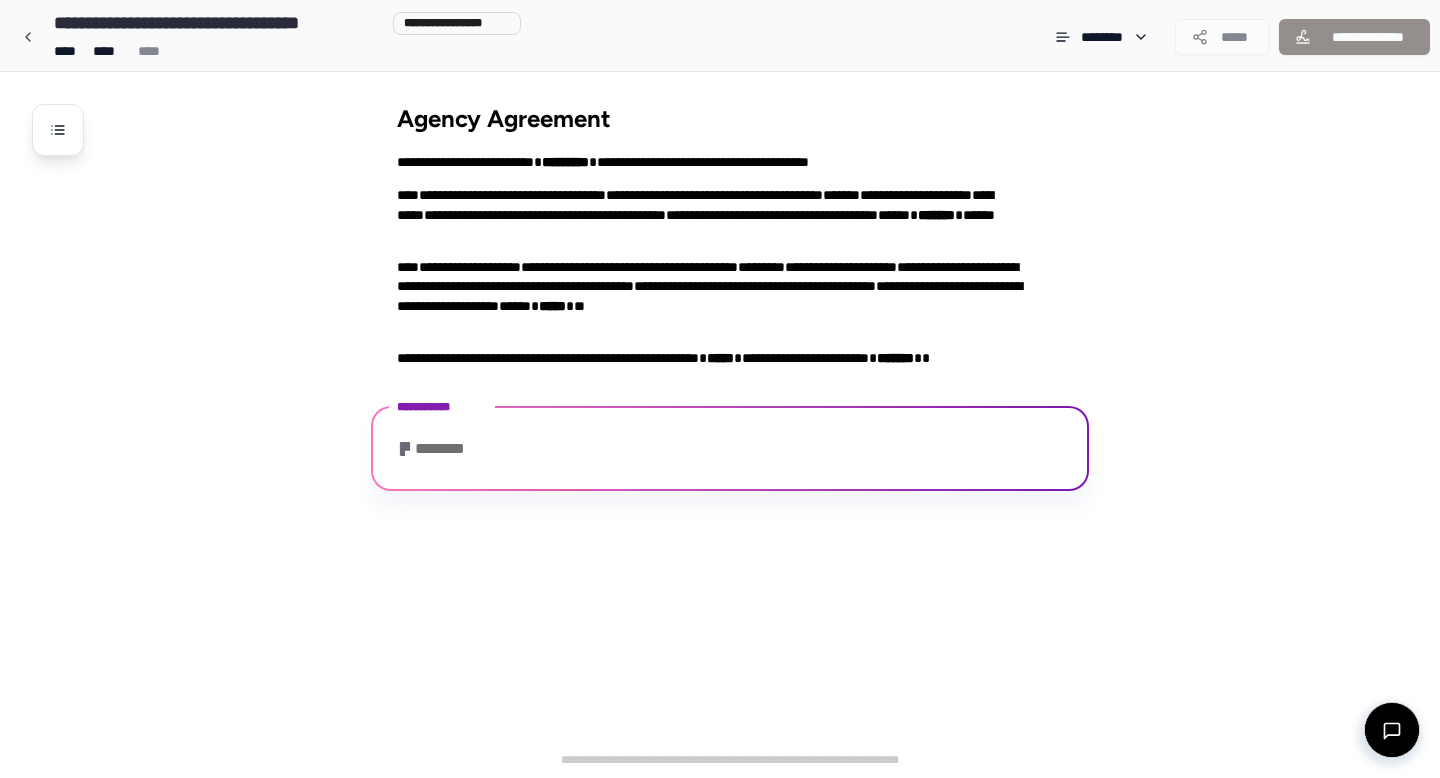 scroll, scrollTop: 112, scrollLeft: 0, axis: vertical 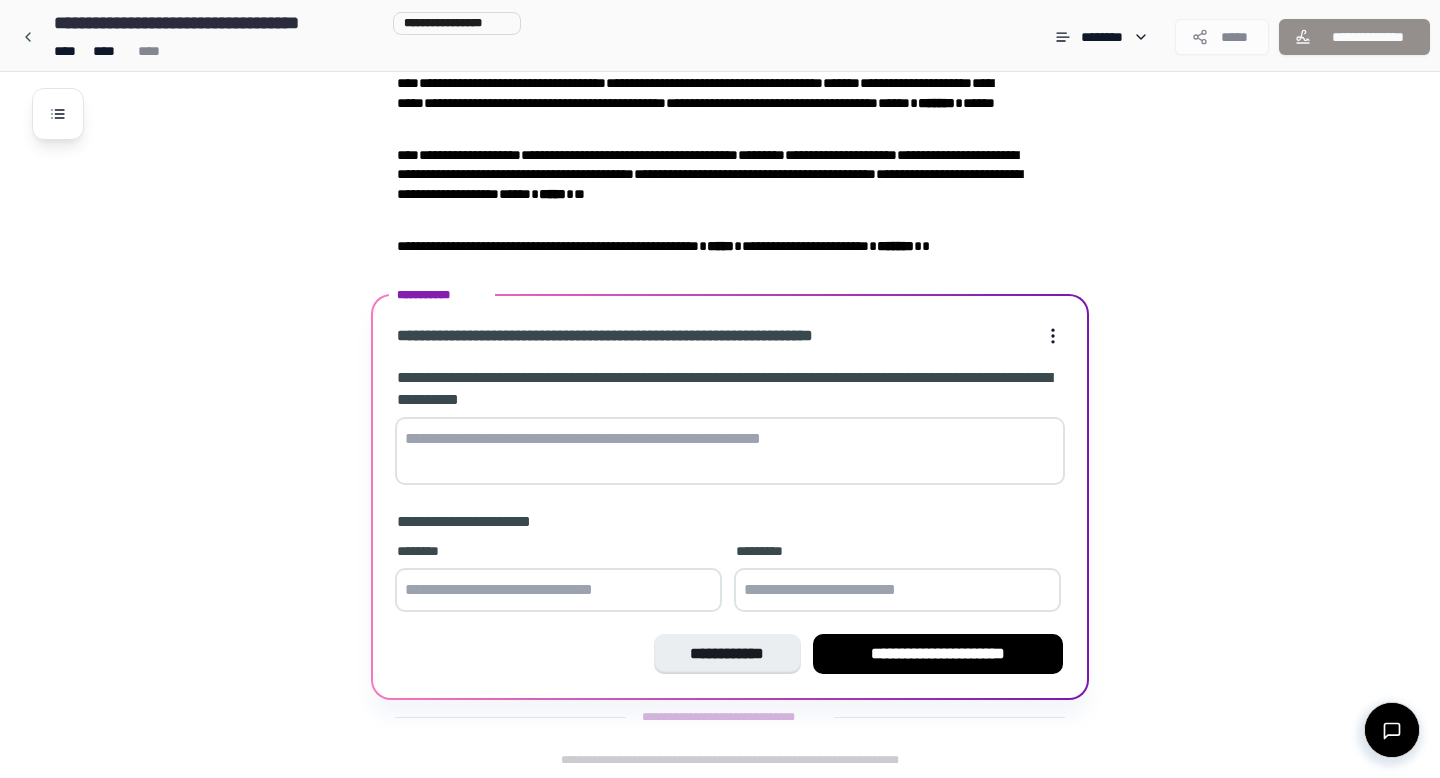 click on "**********" at bounding box center (730, 389) 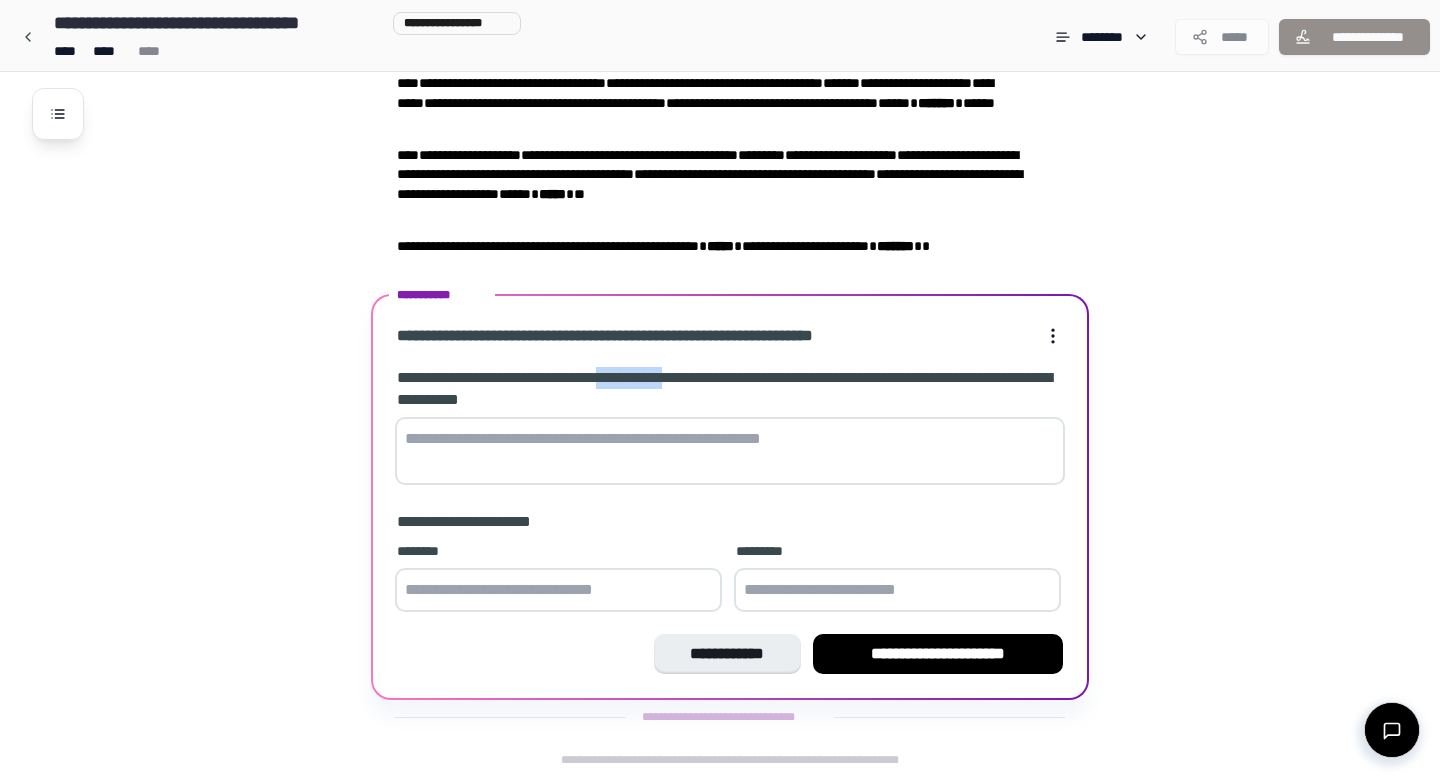 click on "**********" at bounding box center [730, 389] 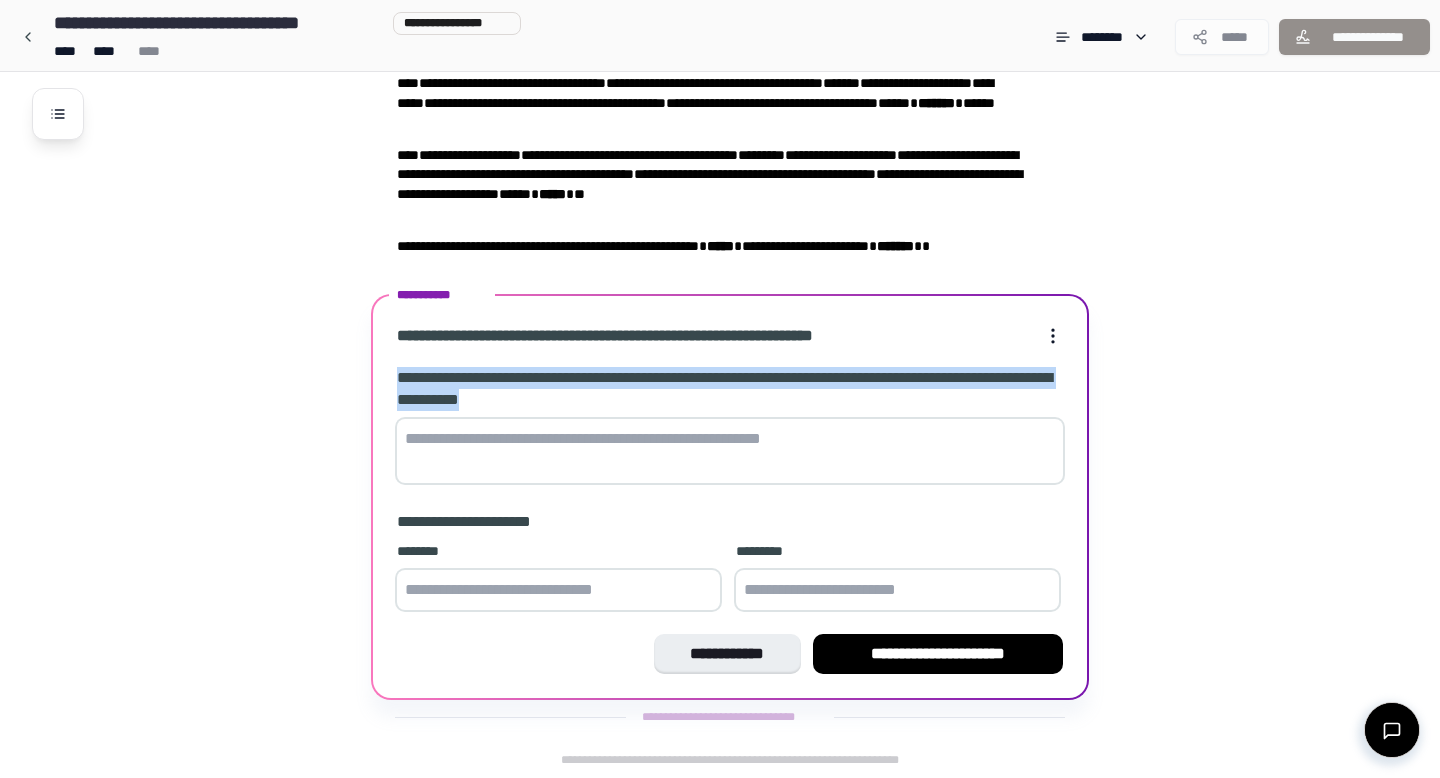click on "**********" at bounding box center [730, 389] 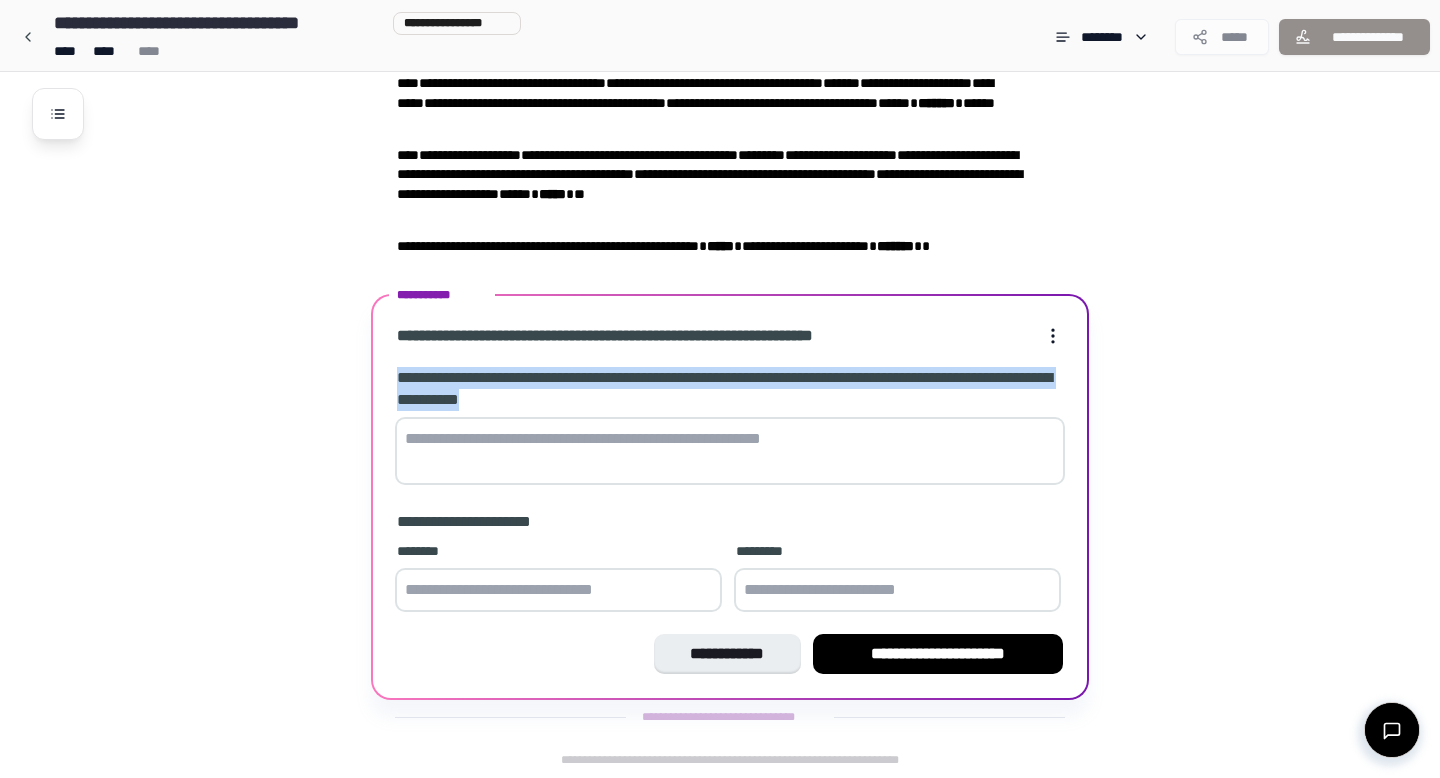 copy on "**********" 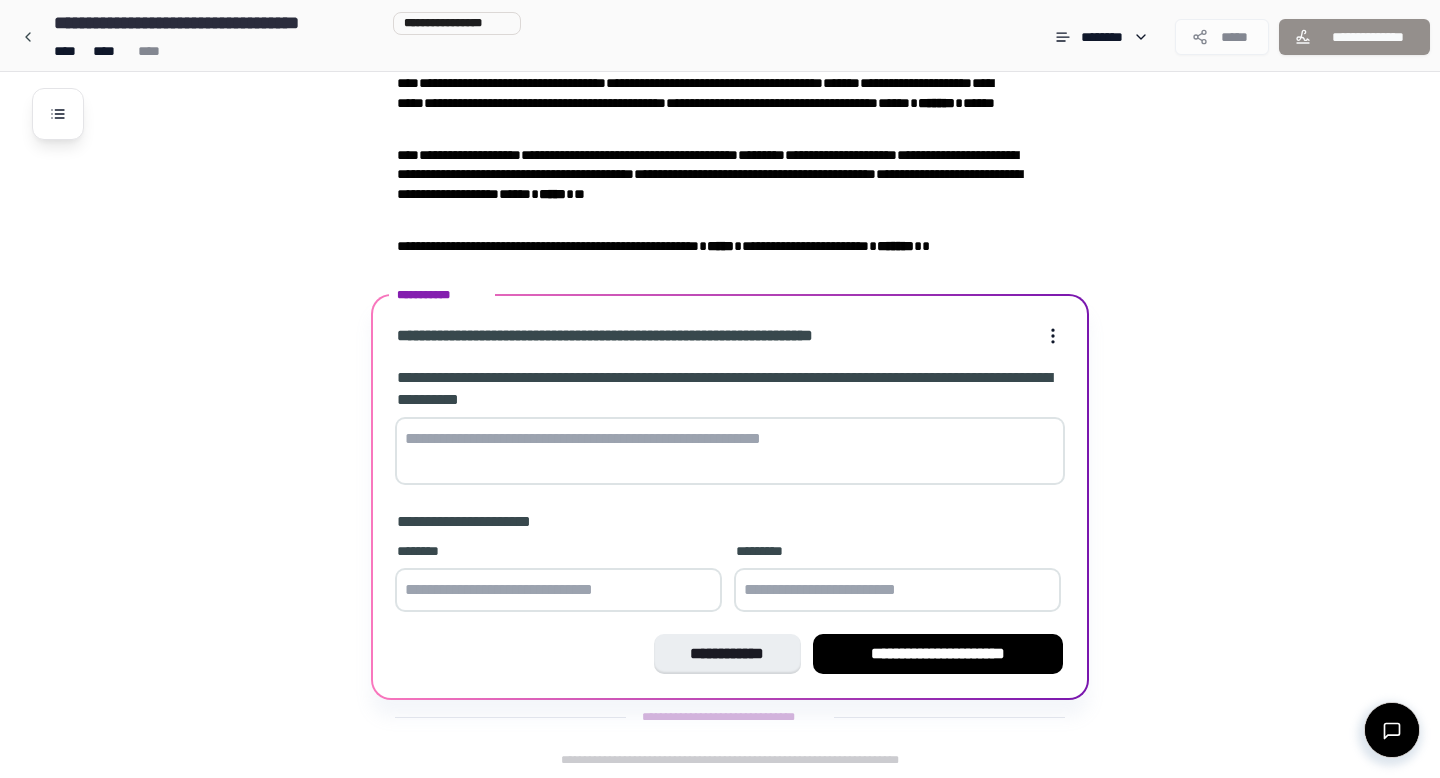 click at bounding box center (730, 451) 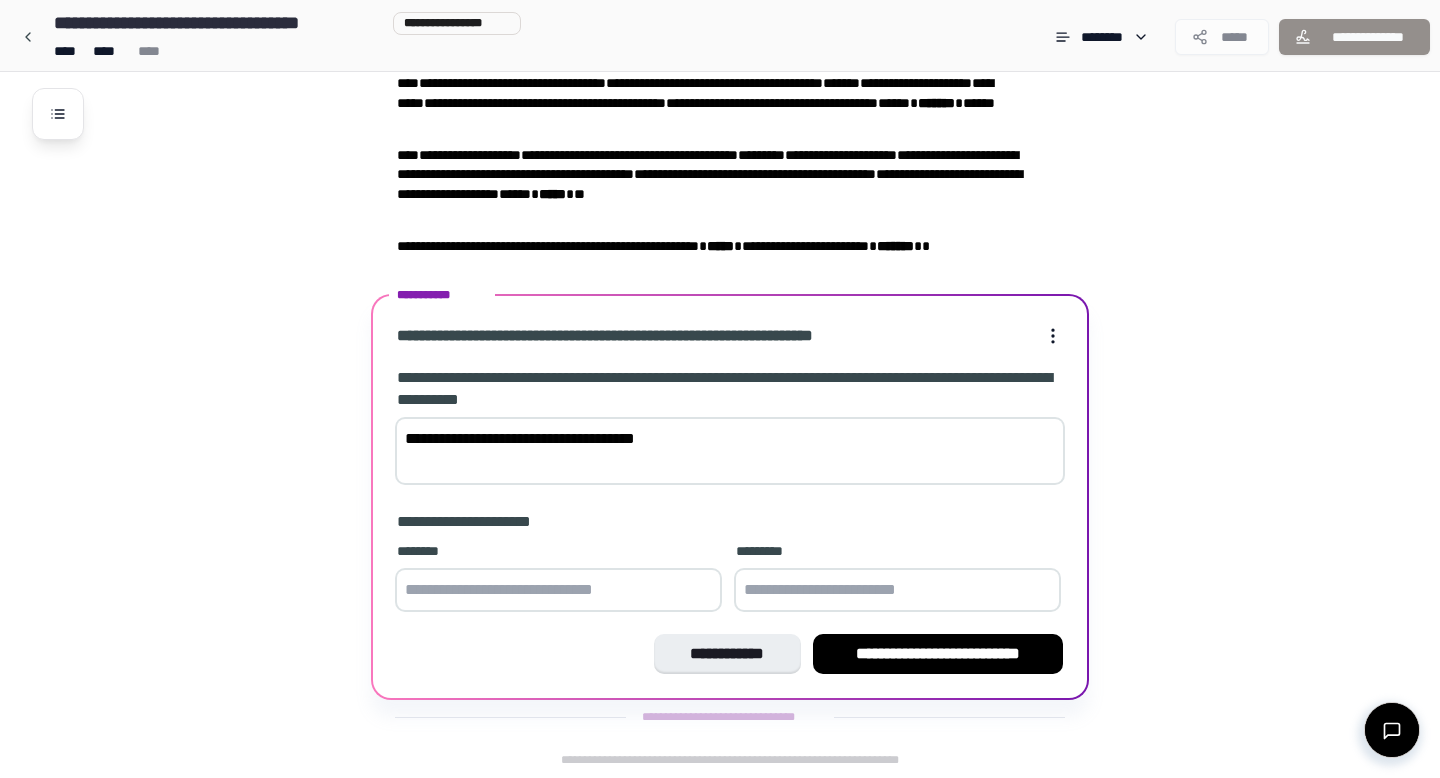 type on "**********" 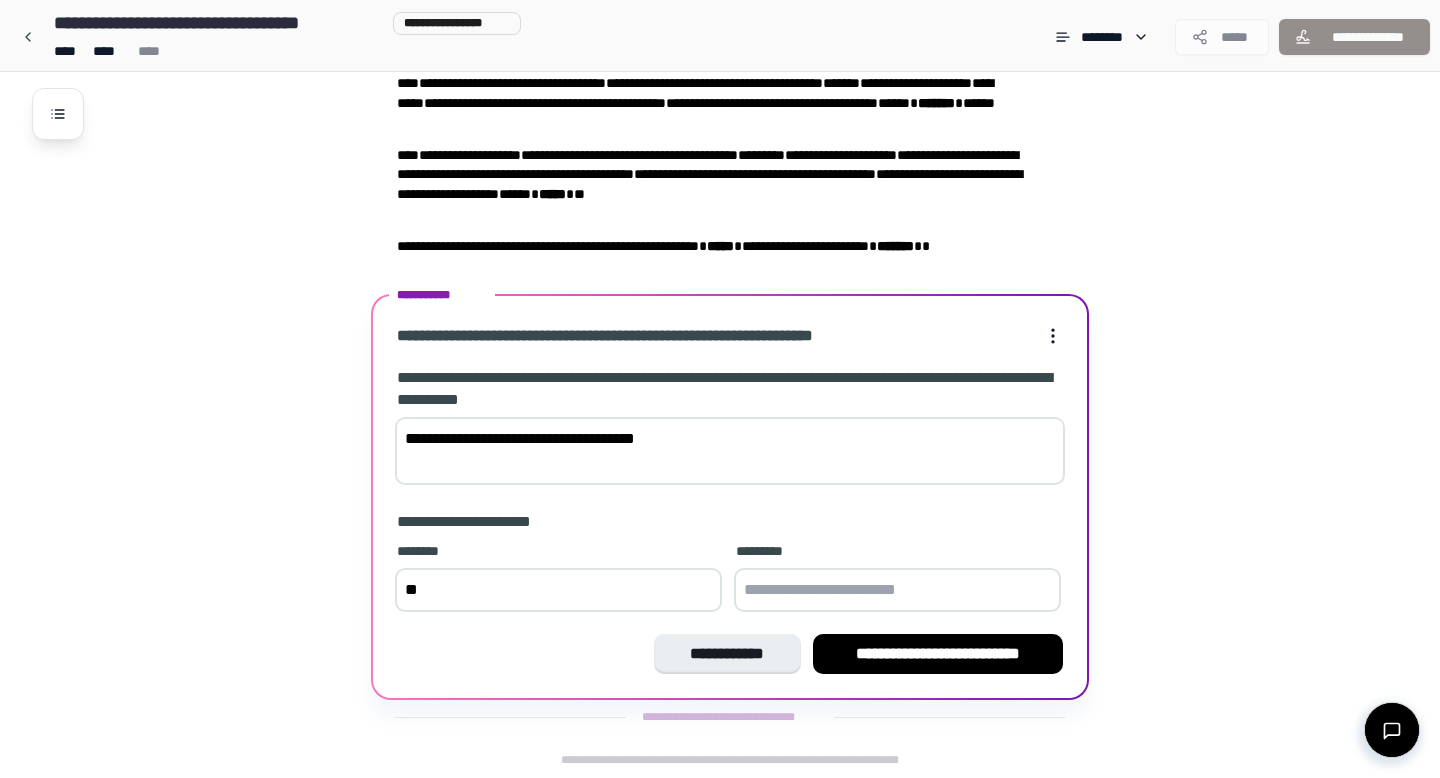 type on "*" 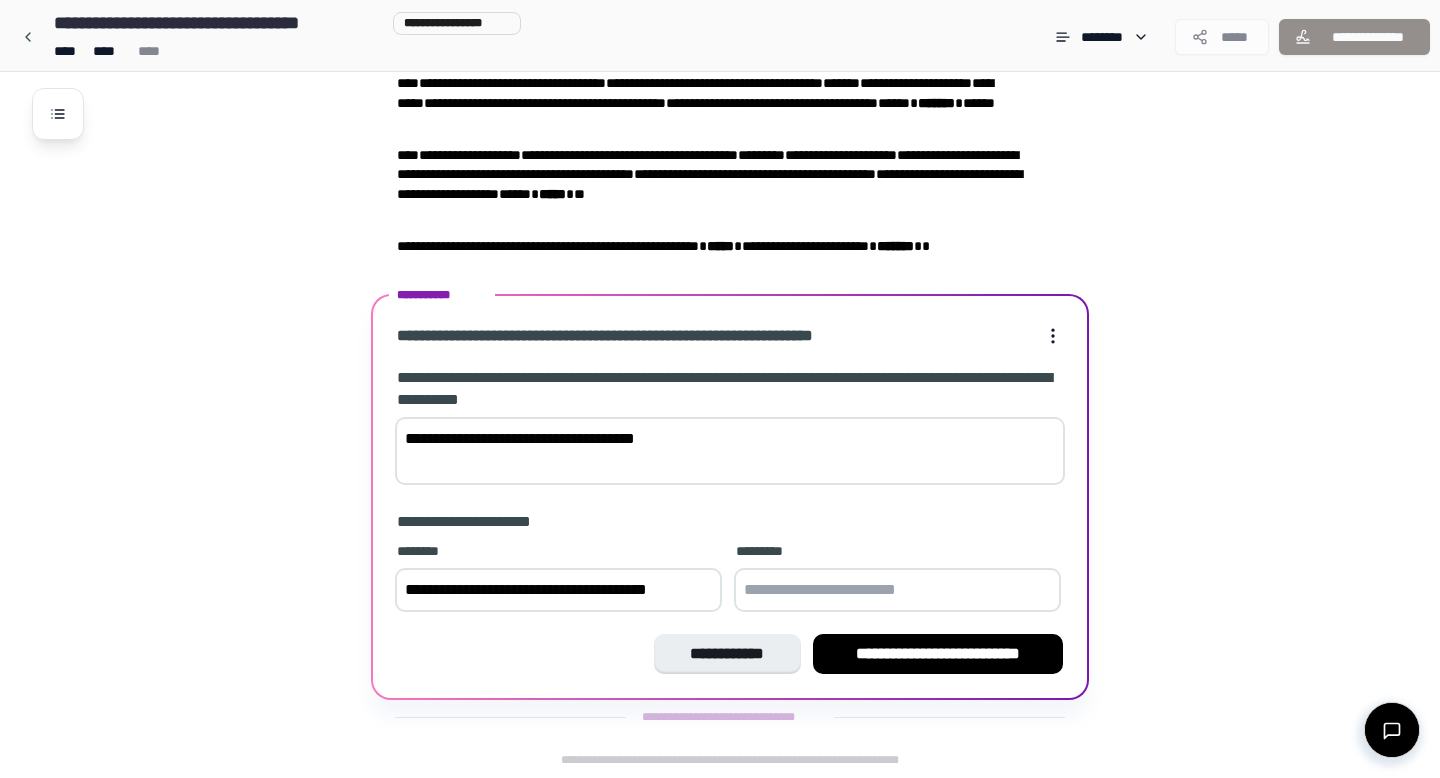 type on "**********" 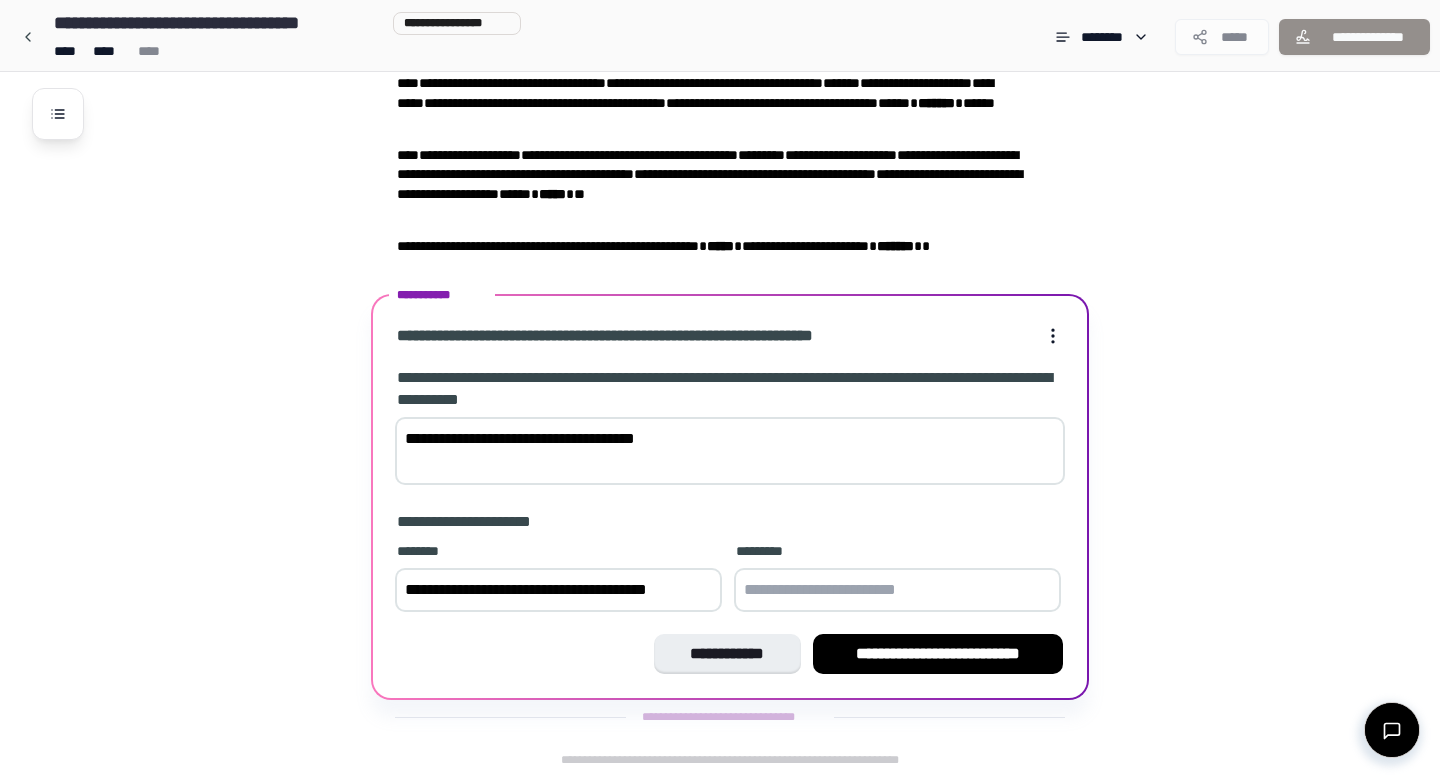 type on "*" 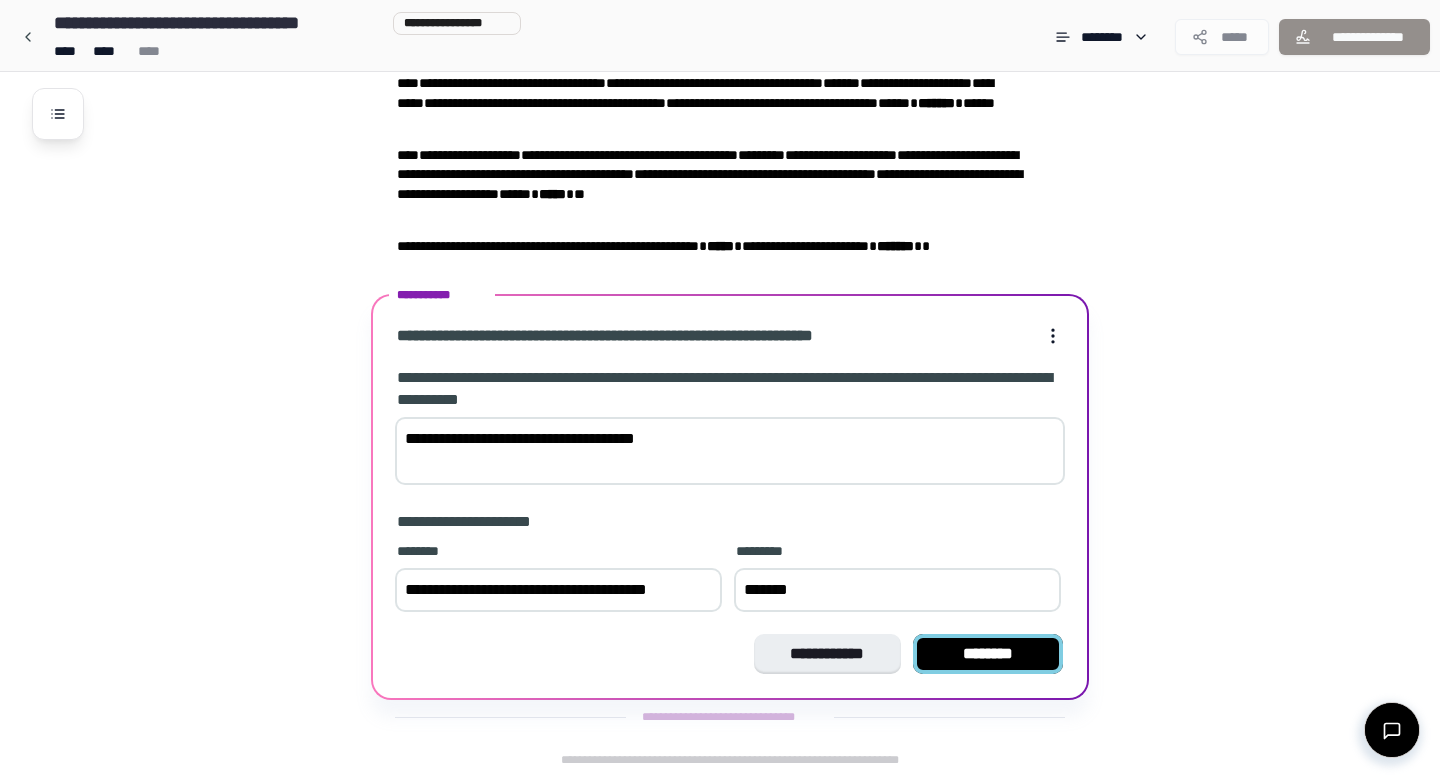 type on "*******" 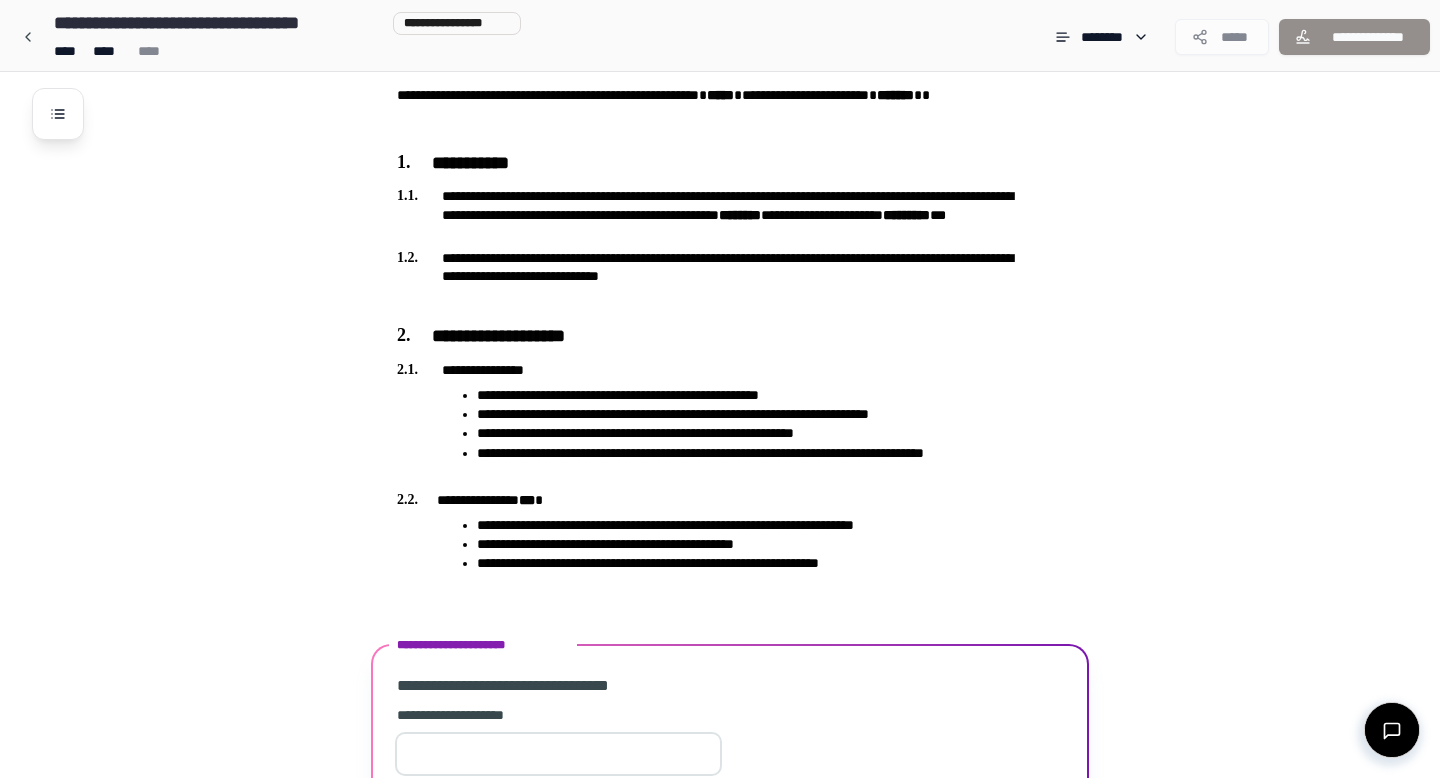 scroll, scrollTop: 580, scrollLeft: 0, axis: vertical 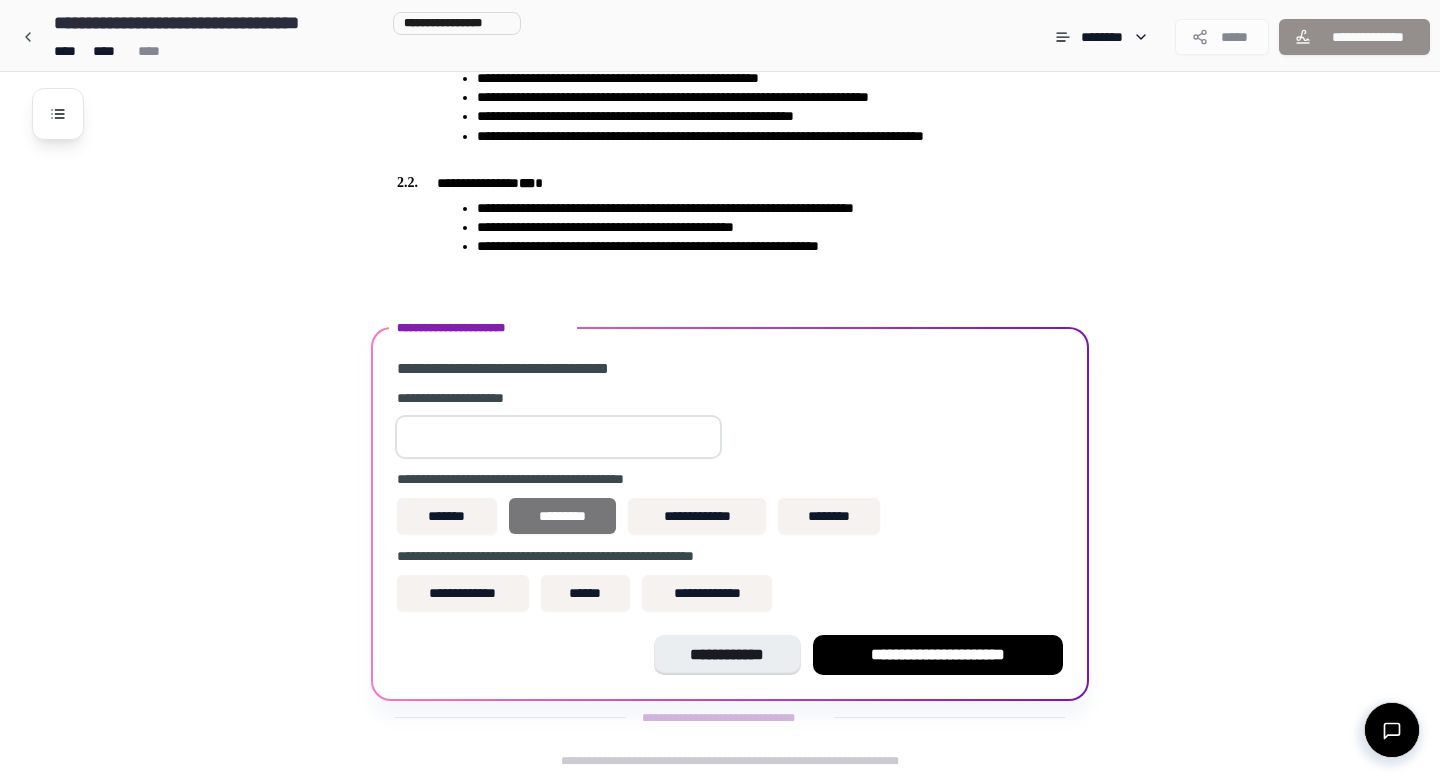 click on "*********" at bounding box center (563, 516) 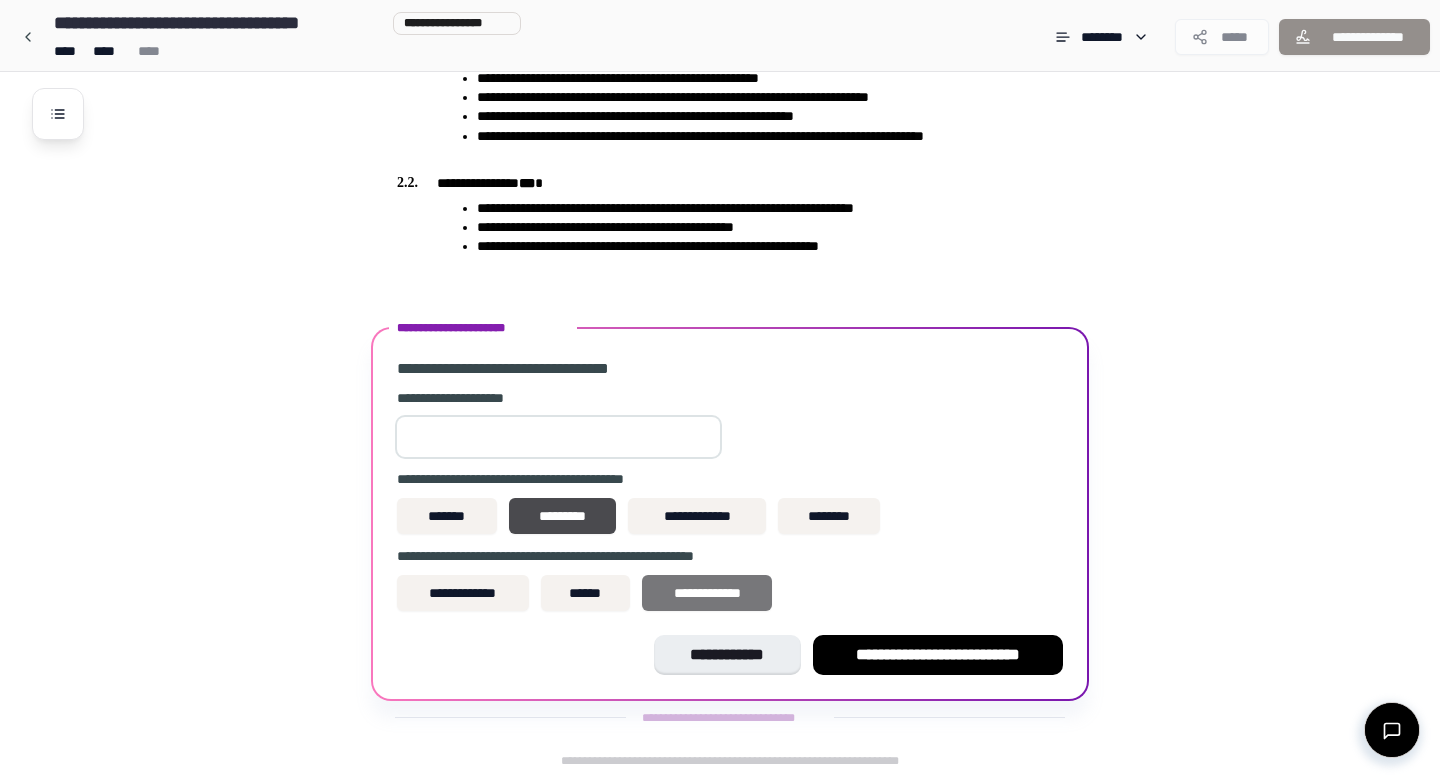 click on "**********" at bounding box center [707, 593] 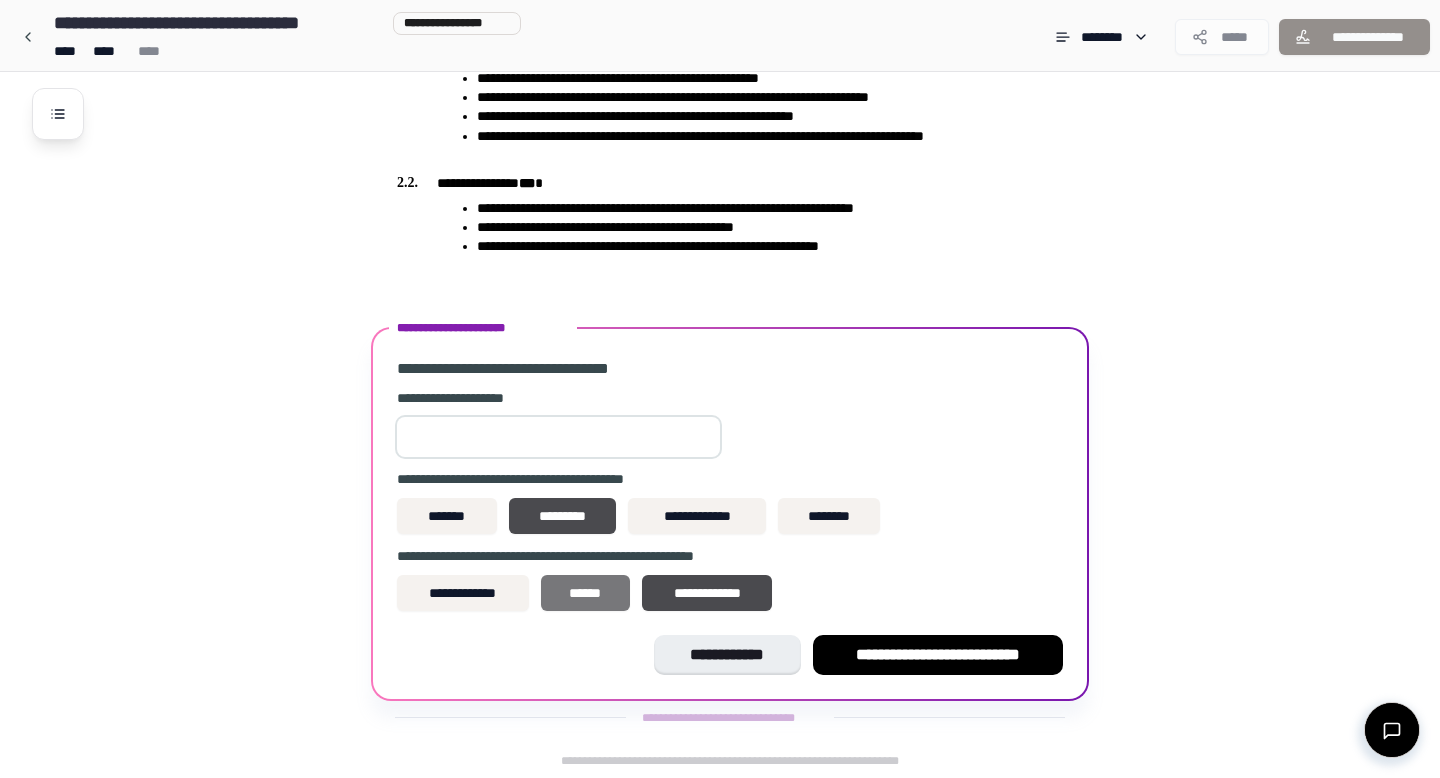 click on "******" at bounding box center (585, 593) 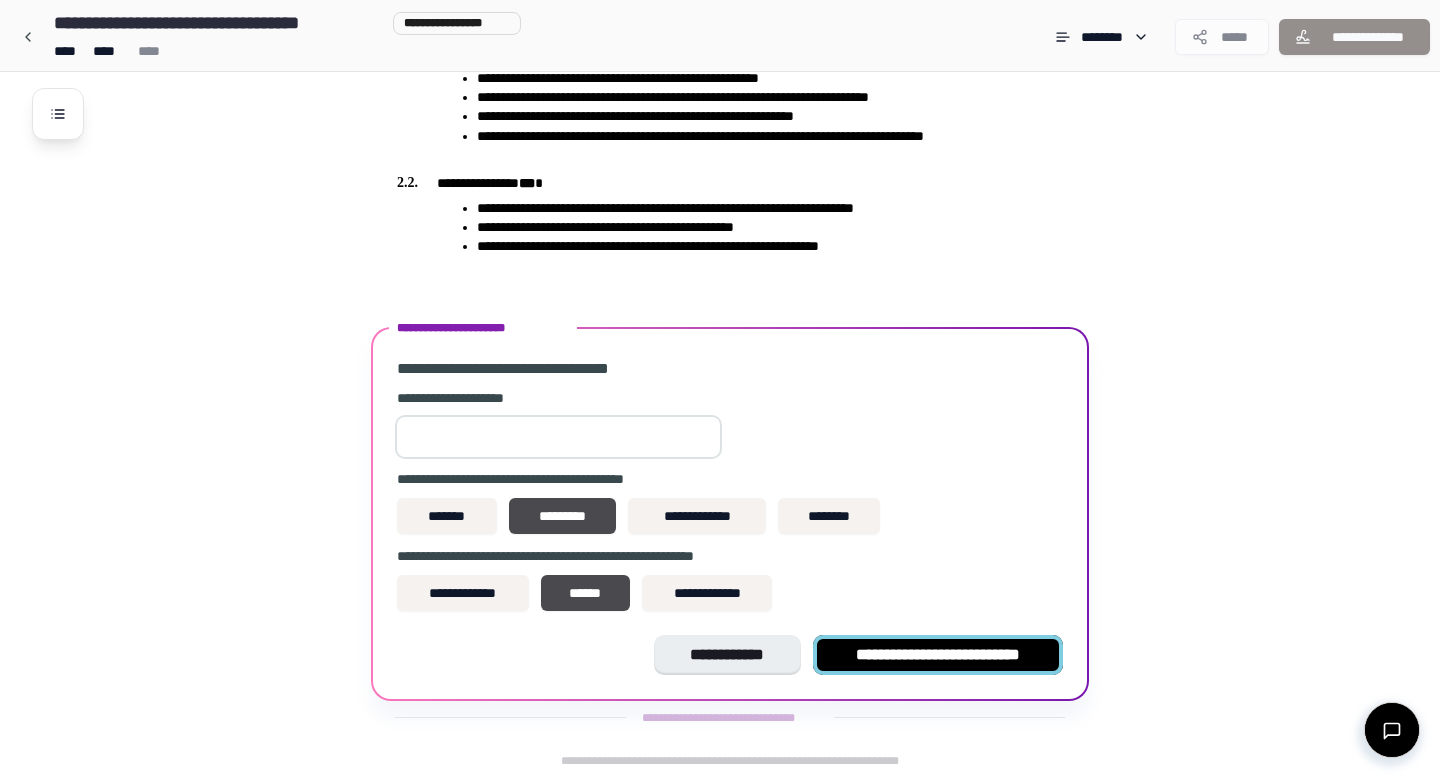 click on "**********" at bounding box center (938, 655) 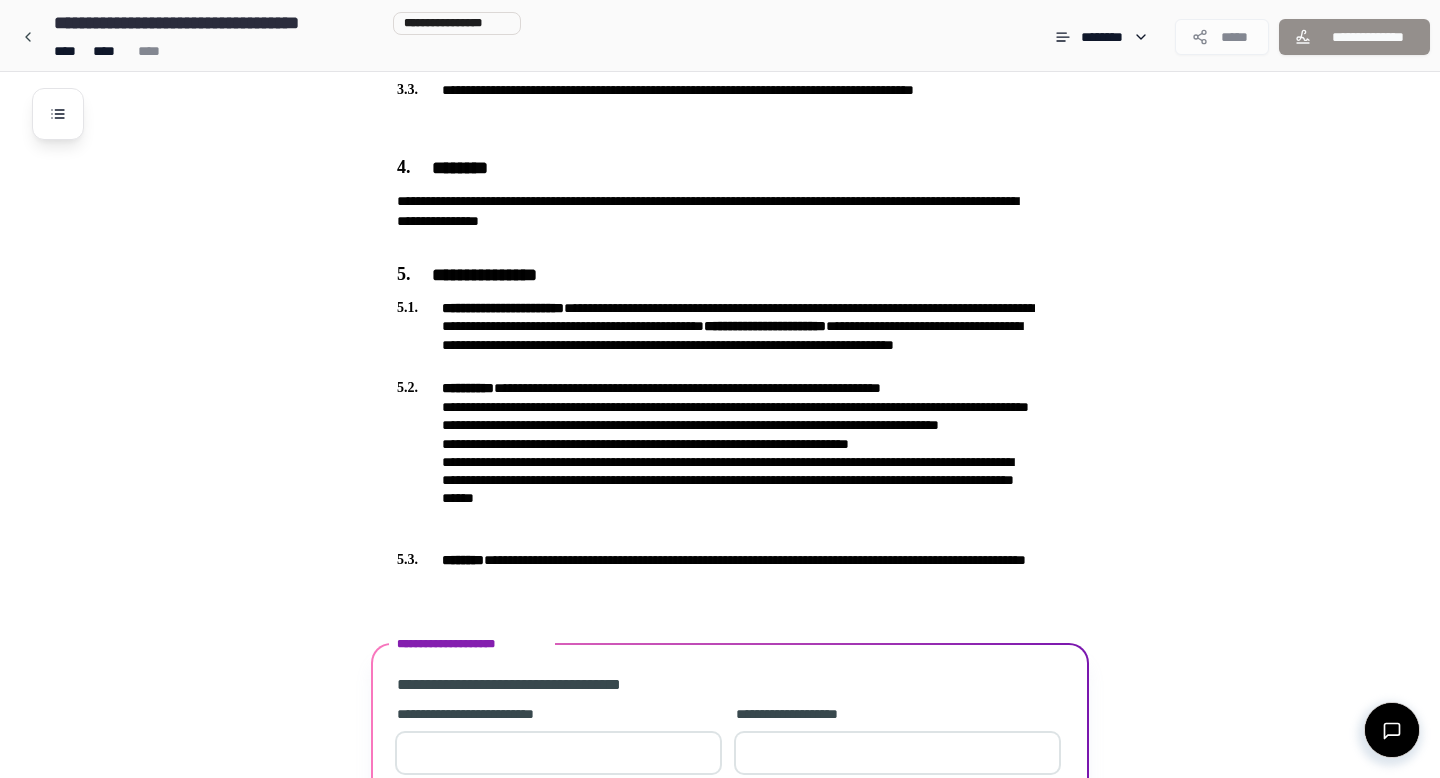 scroll, scrollTop: 1120, scrollLeft: 0, axis: vertical 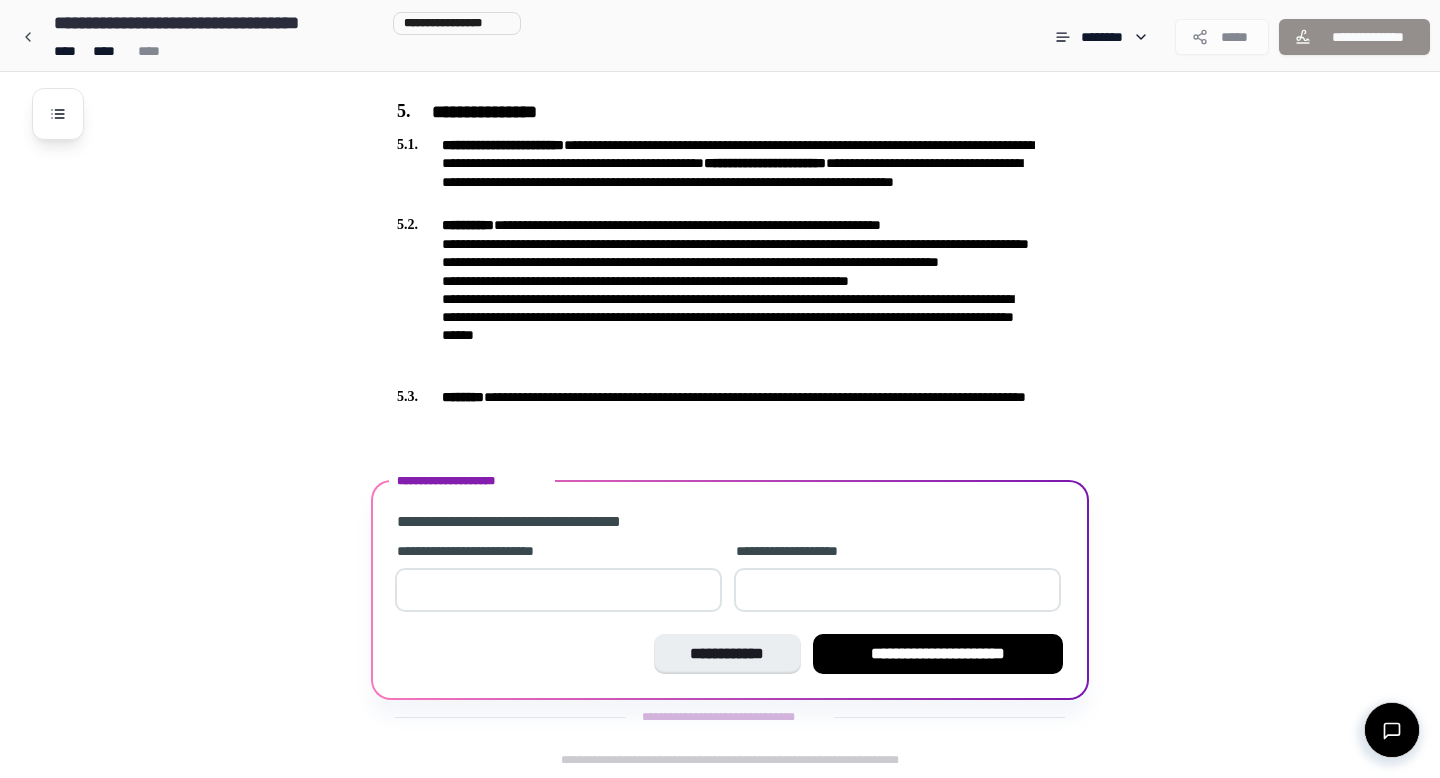 click at bounding box center (558, 590) 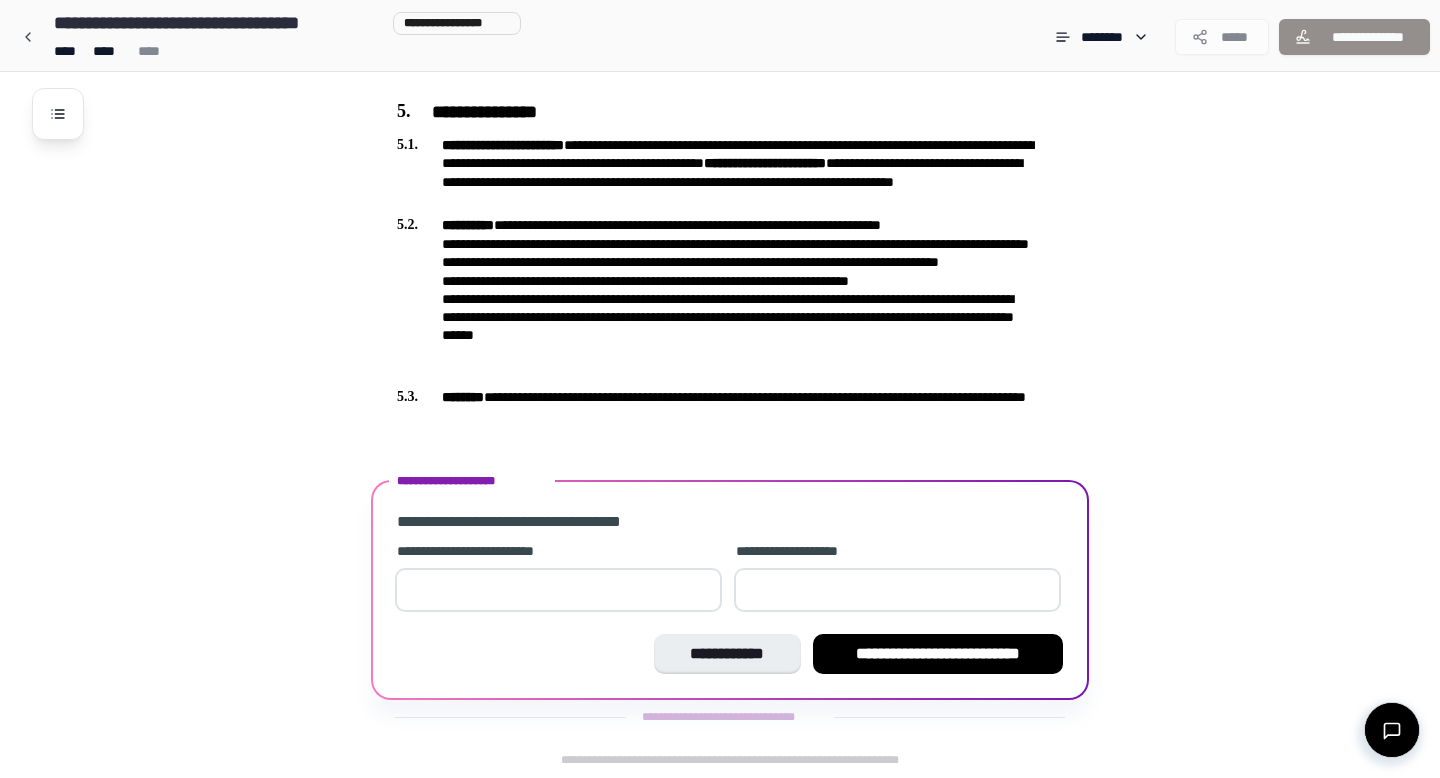 type on "**" 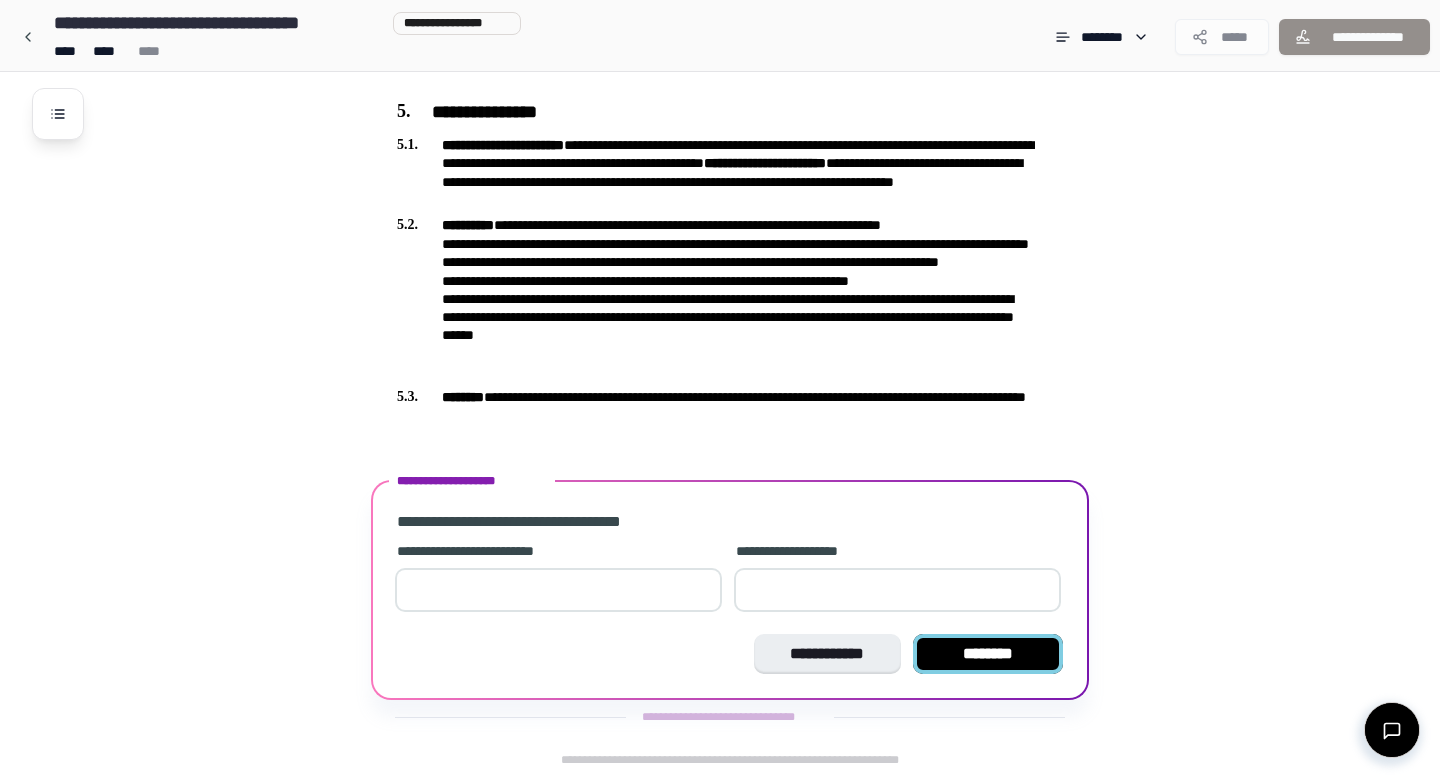 type on "*" 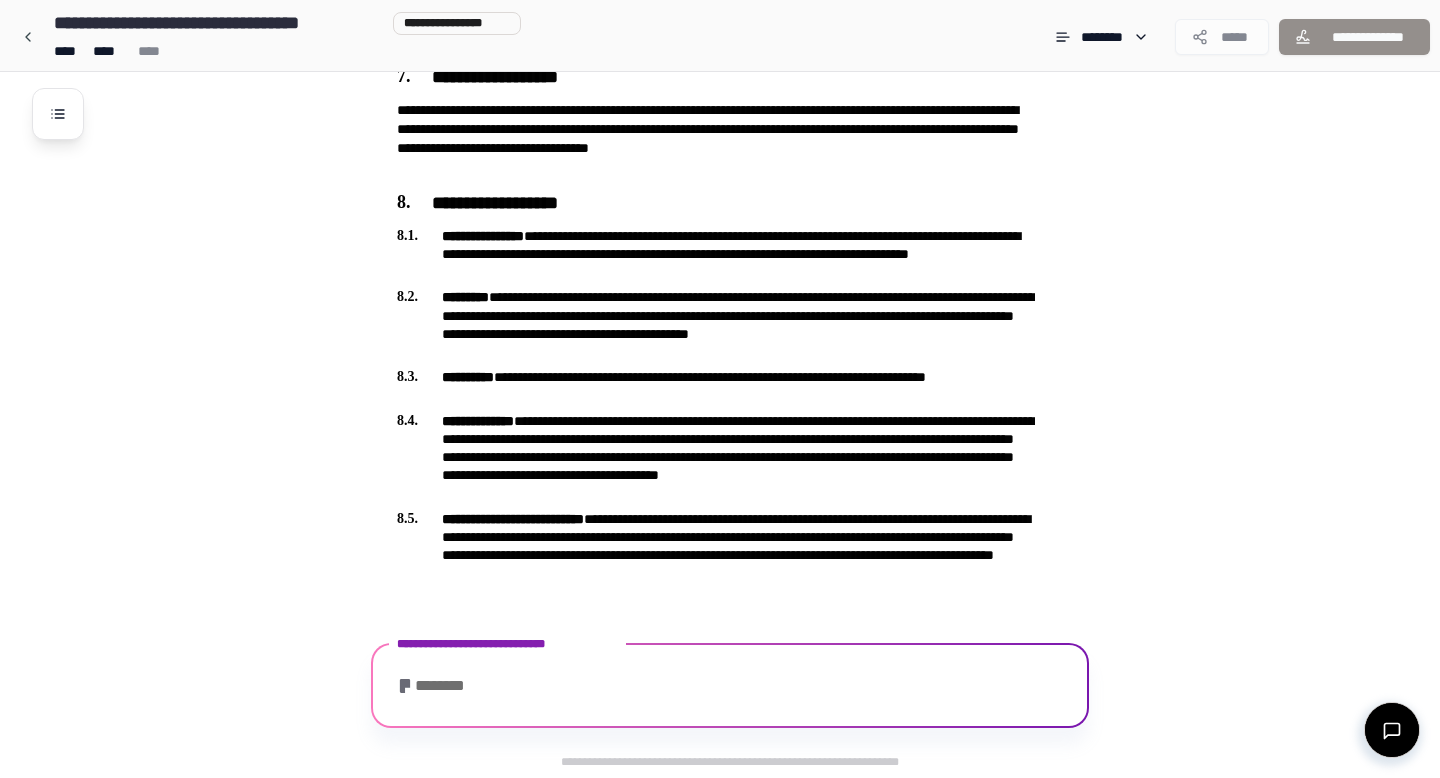 scroll, scrollTop: 1892, scrollLeft: 0, axis: vertical 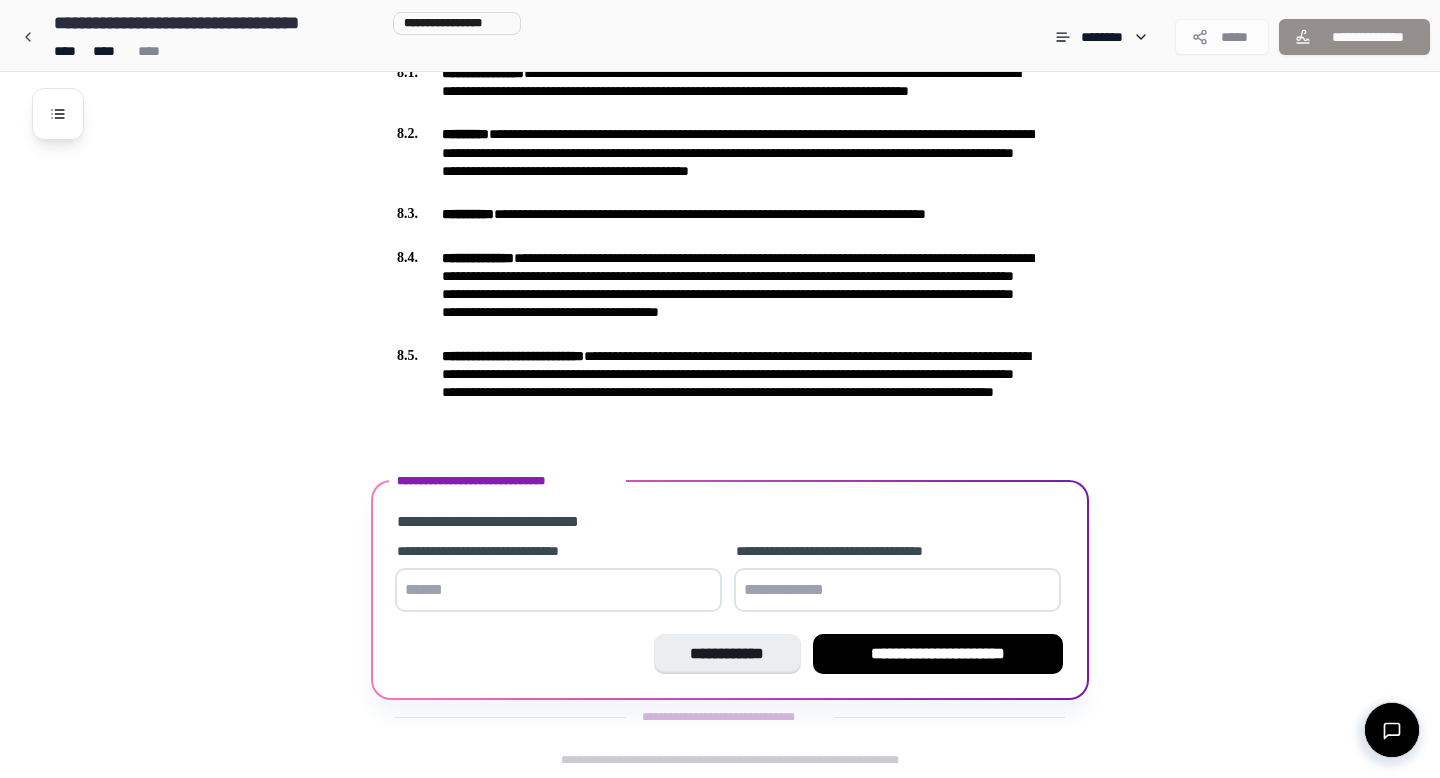 click at bounding box center (558, 590) 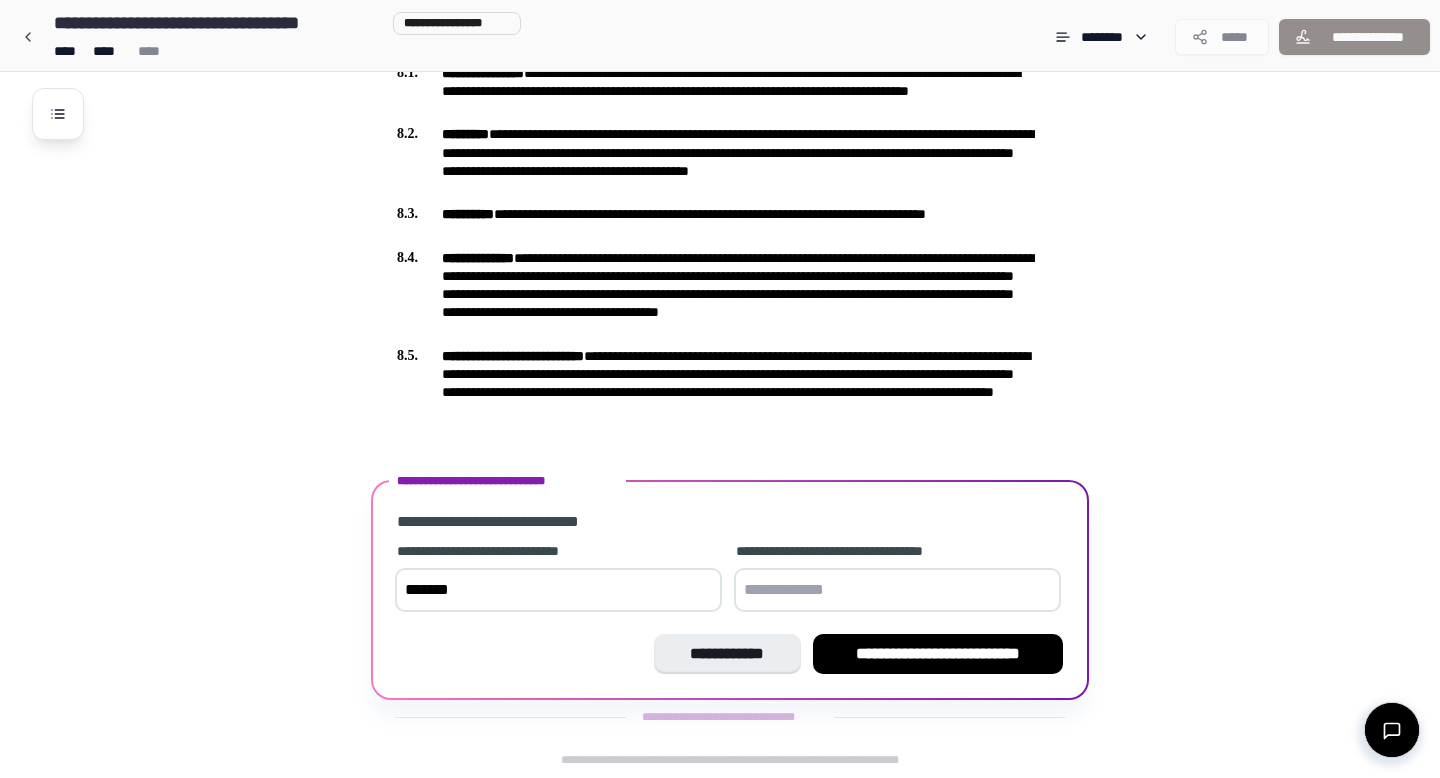 type on "*******" 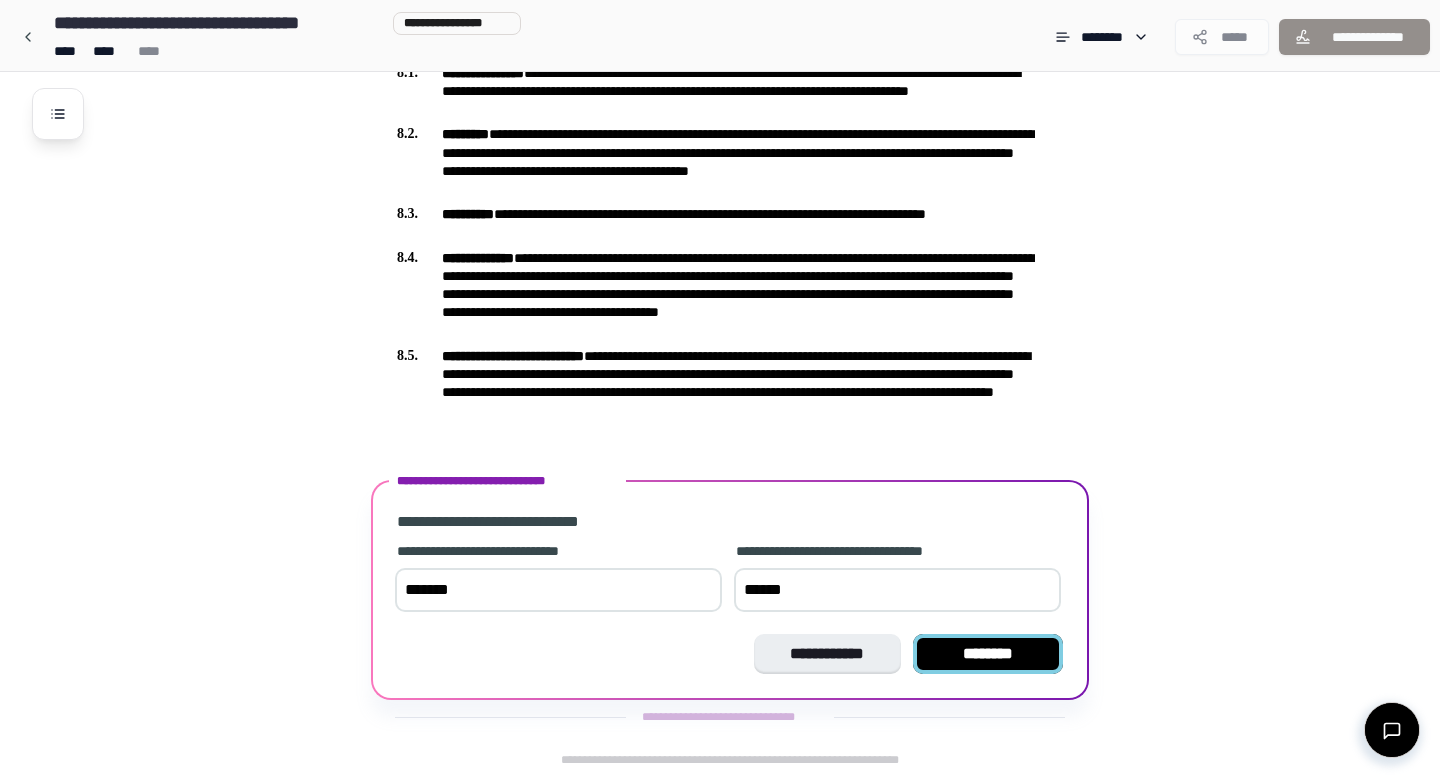 type on "******" 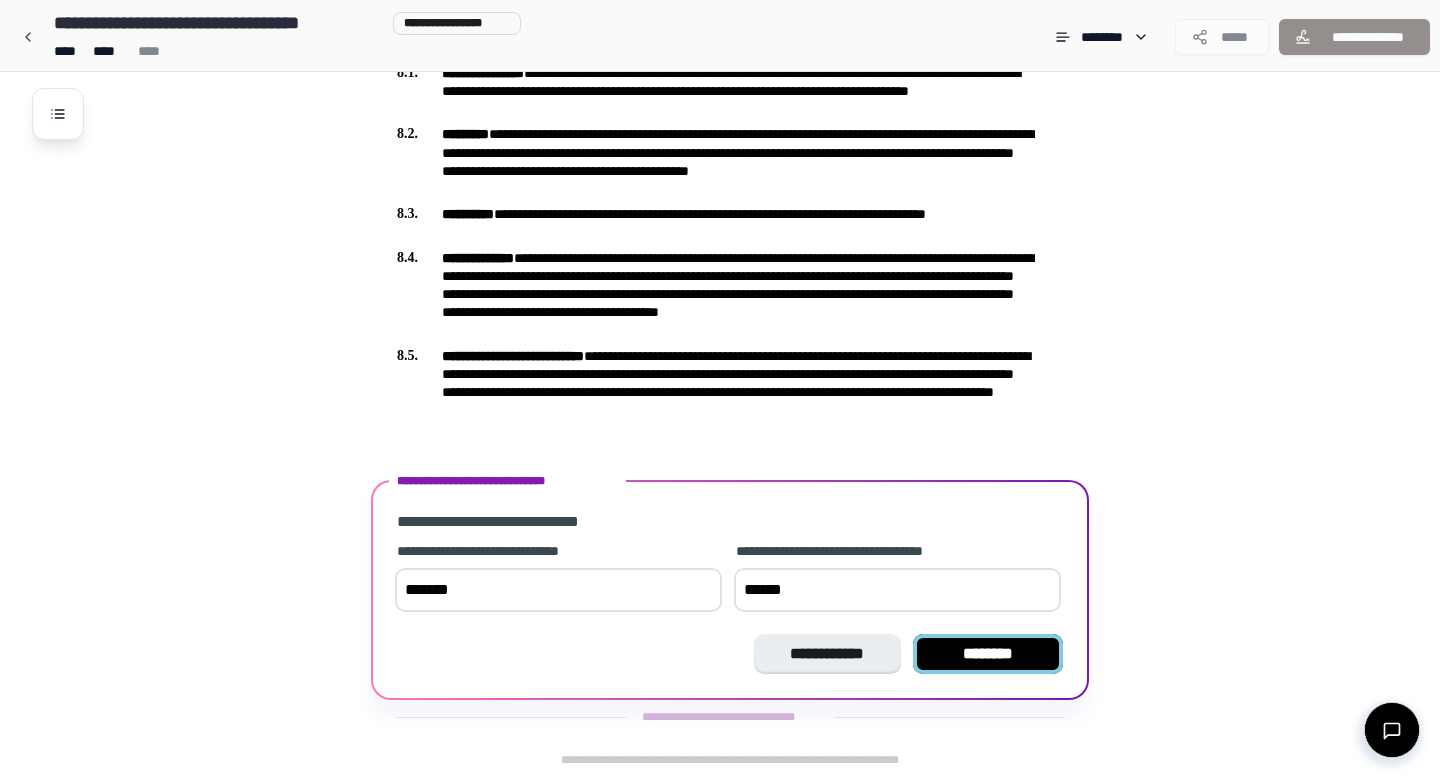 click on "********" at bounding box center [988, 654] 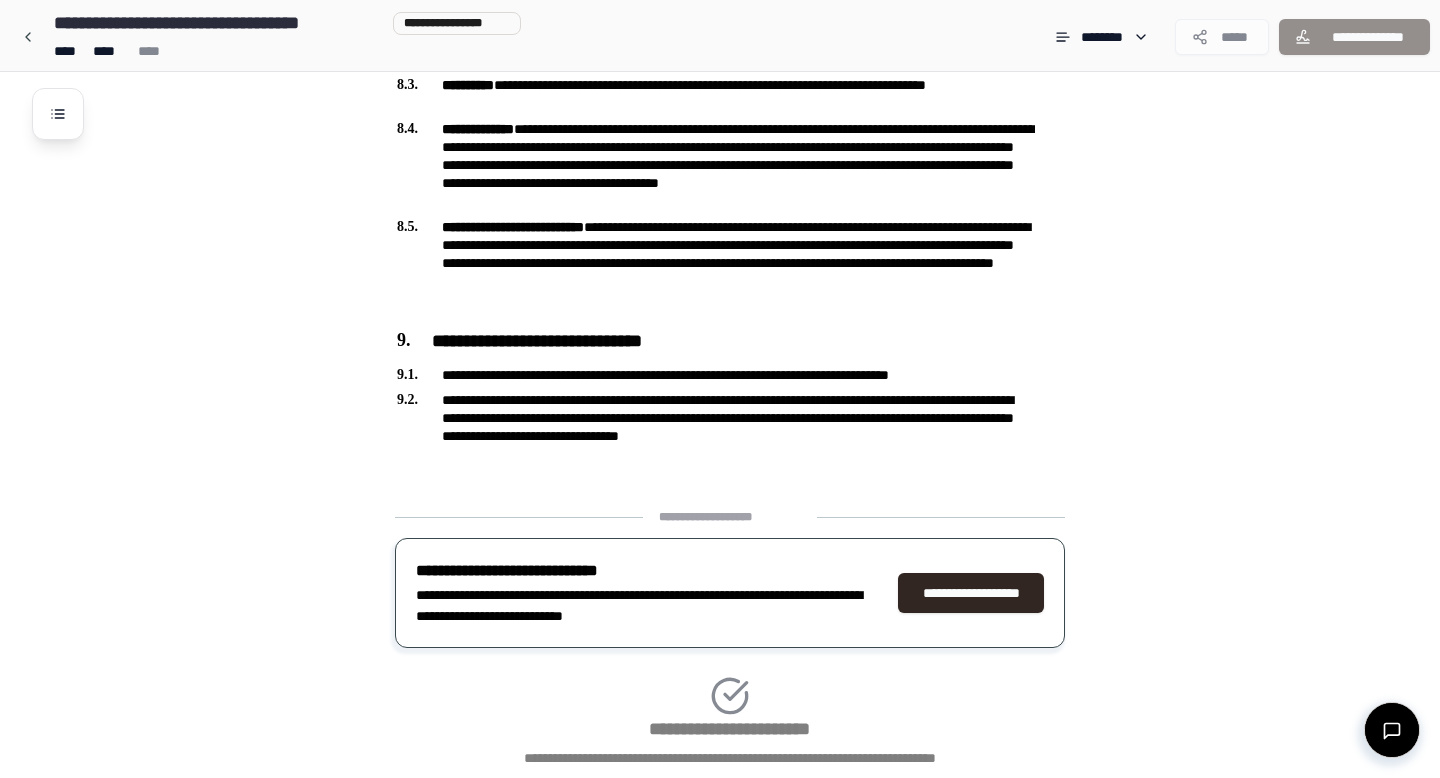 scroll, scrollTop: 2155, scrollLeft: 0, axis: vertical 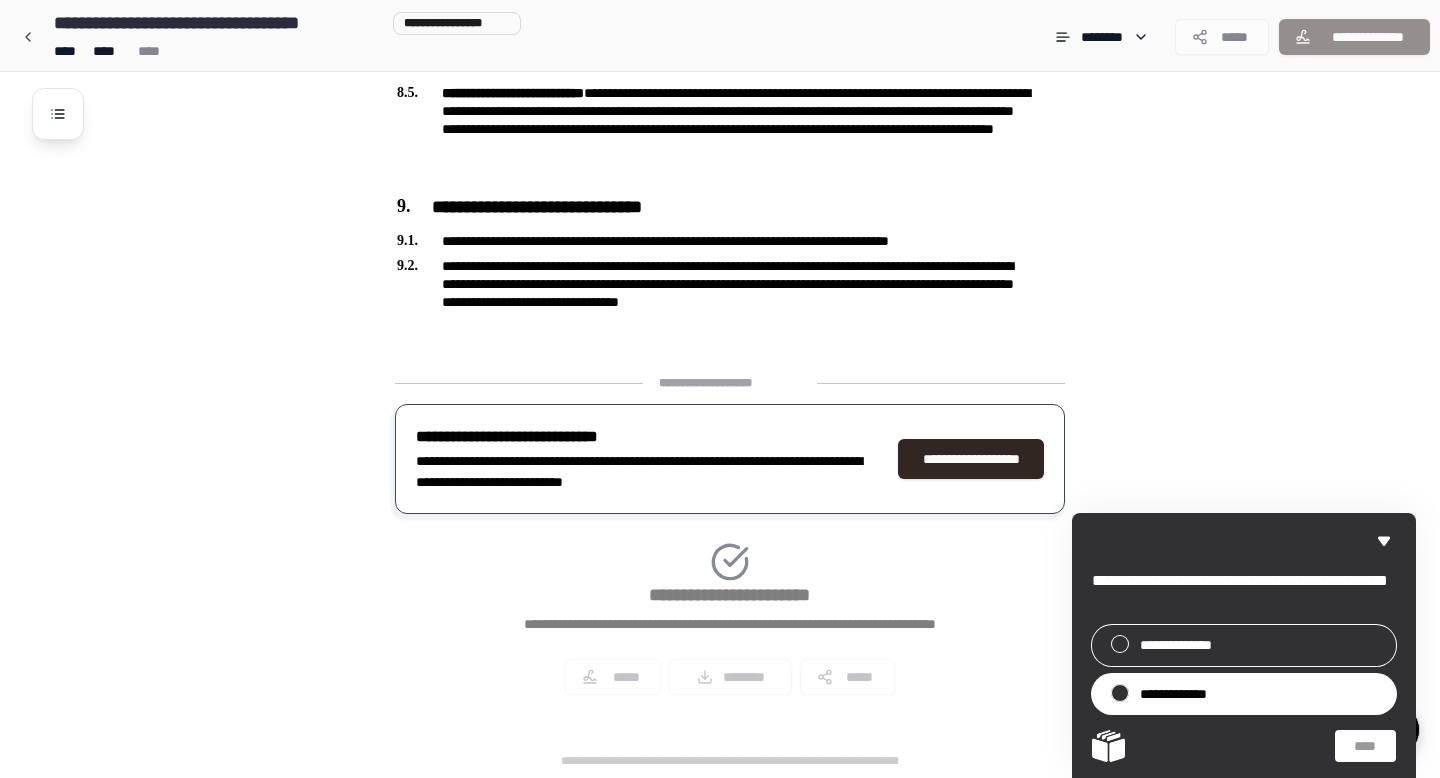 click on "**********" at bounding box center (1178, 694) 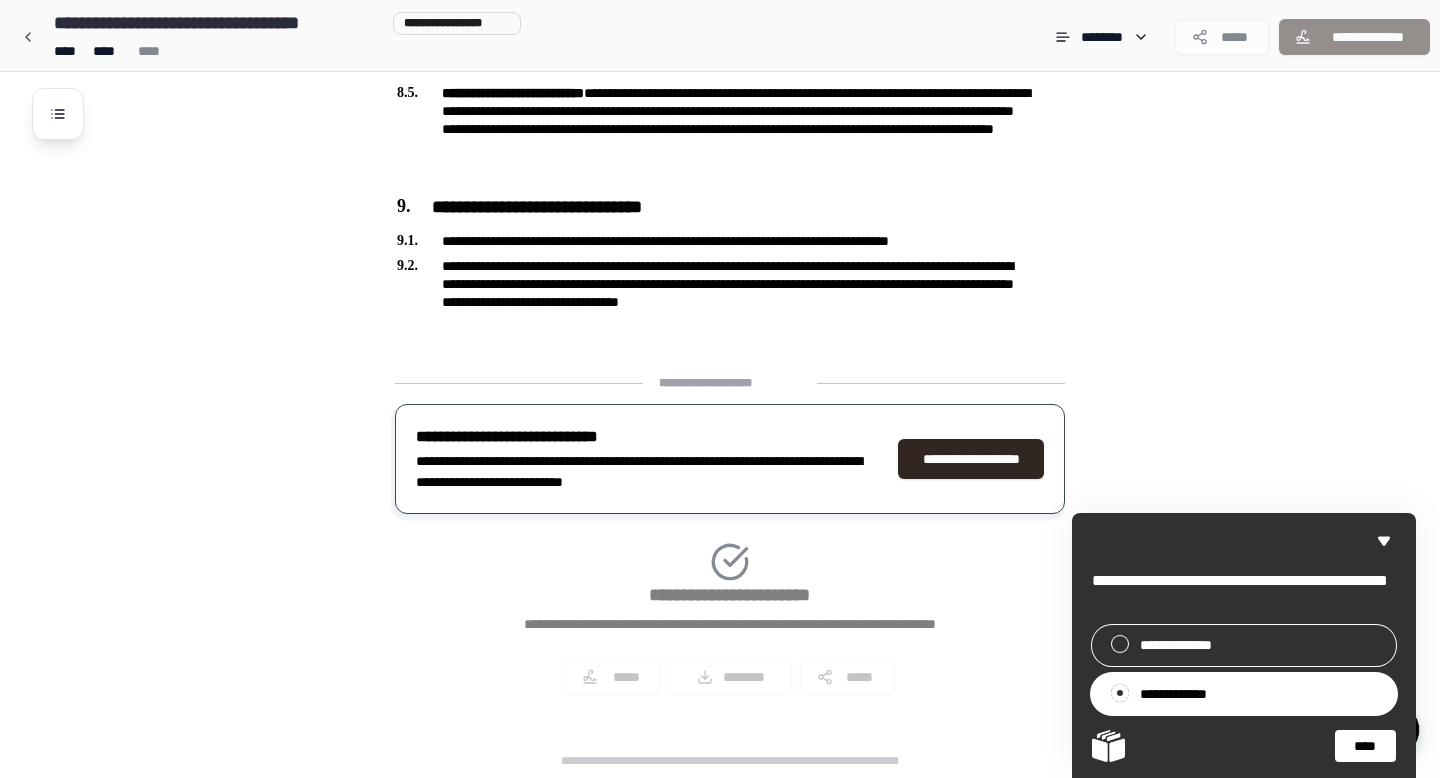 click on "****" at bounding box center (1365, 746) 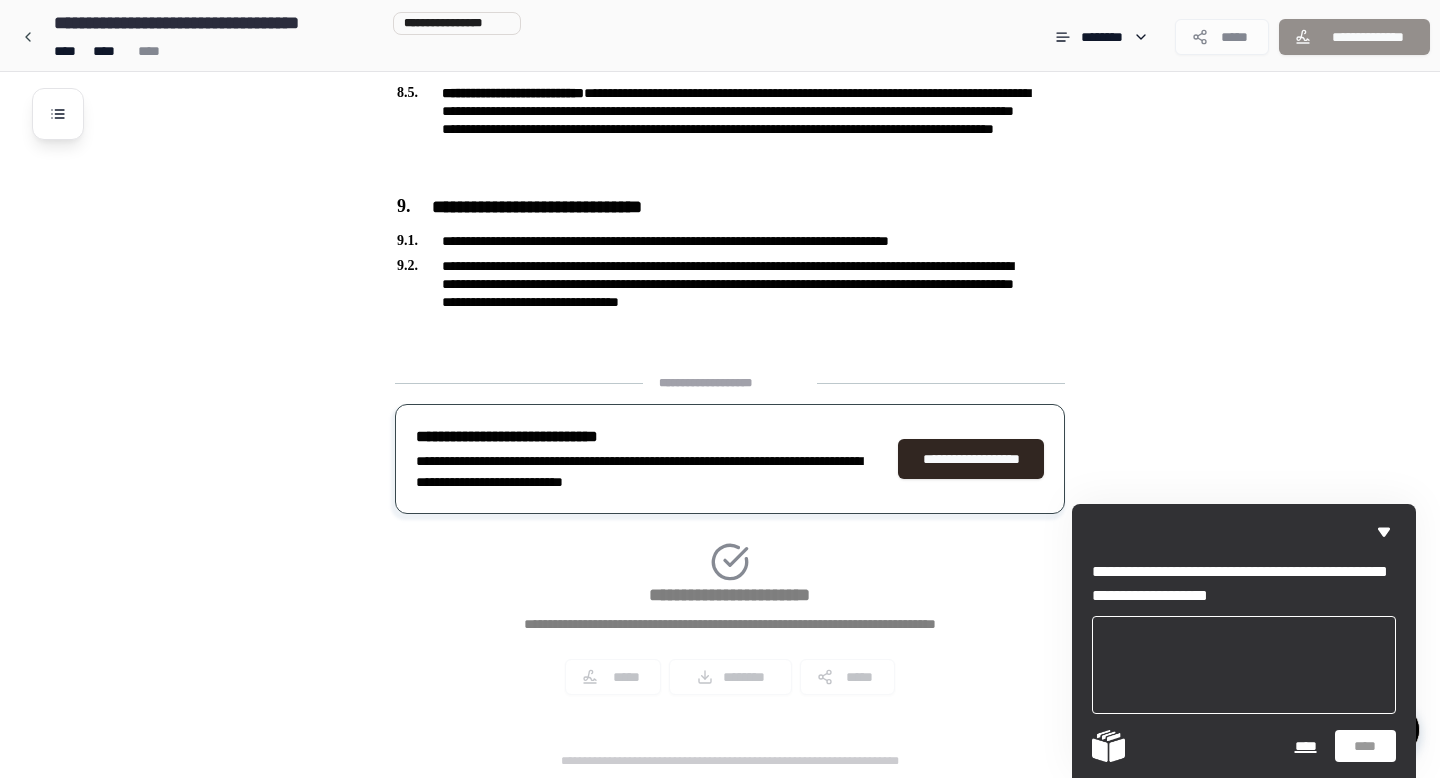 click on "****" at bounding box center [1305, 746] 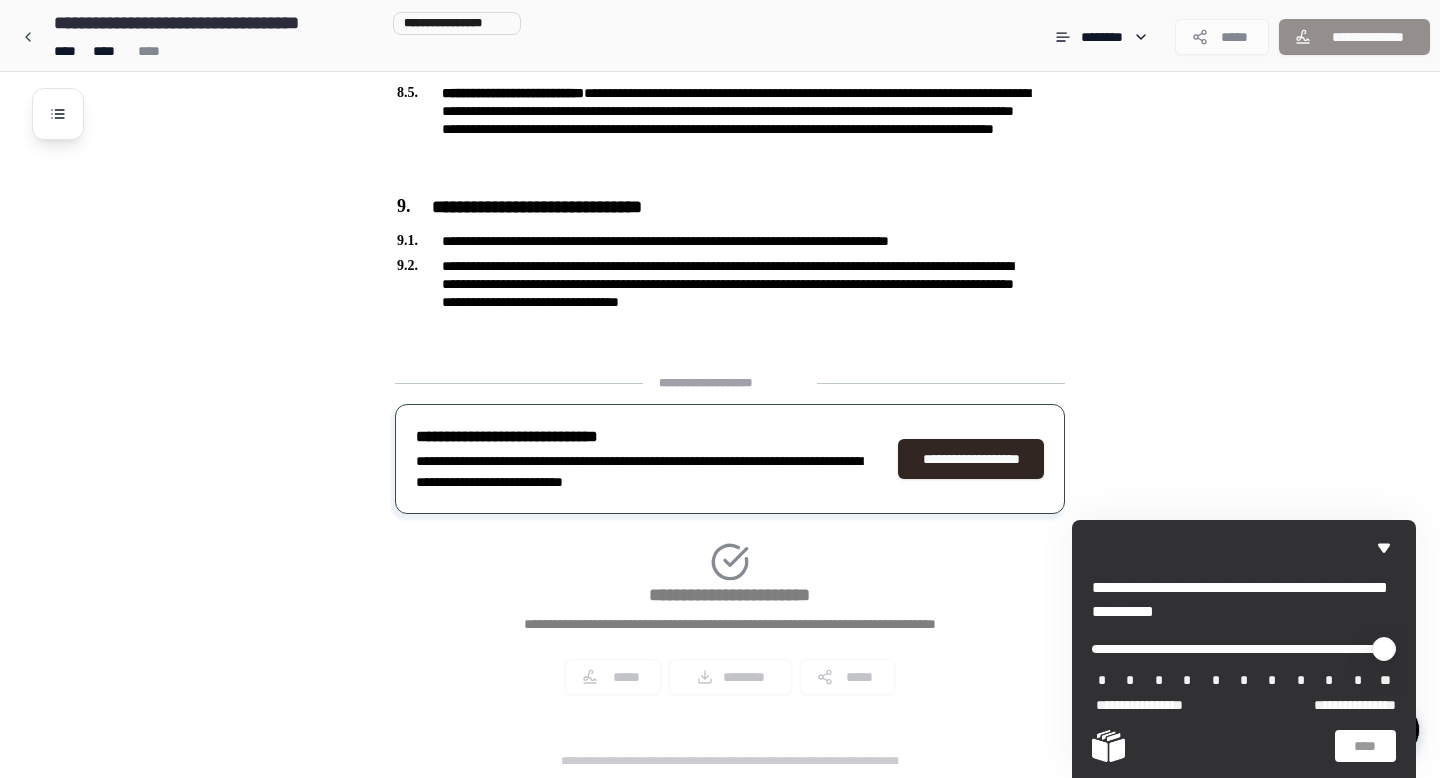 click on "**********" at bounding box center (1141, 706) 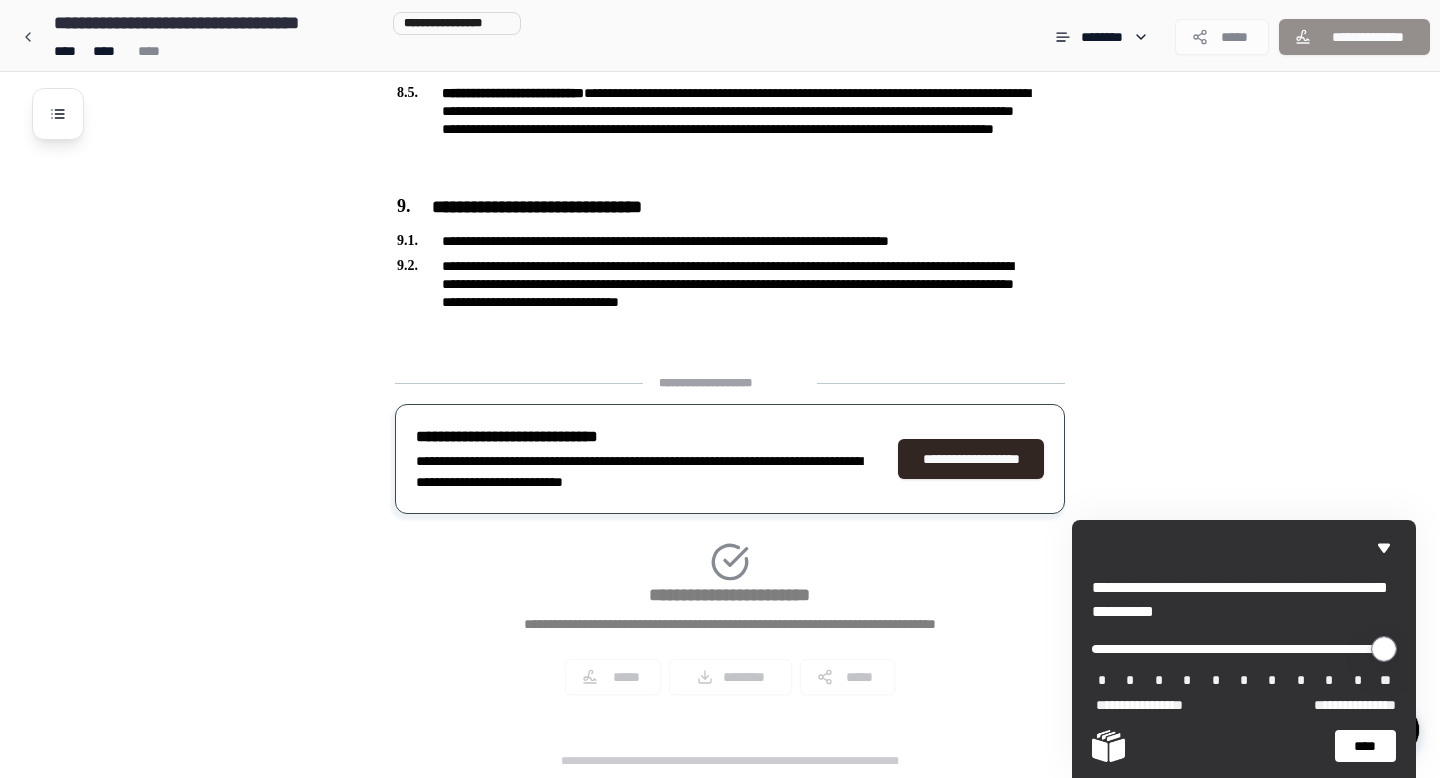 type on "*" 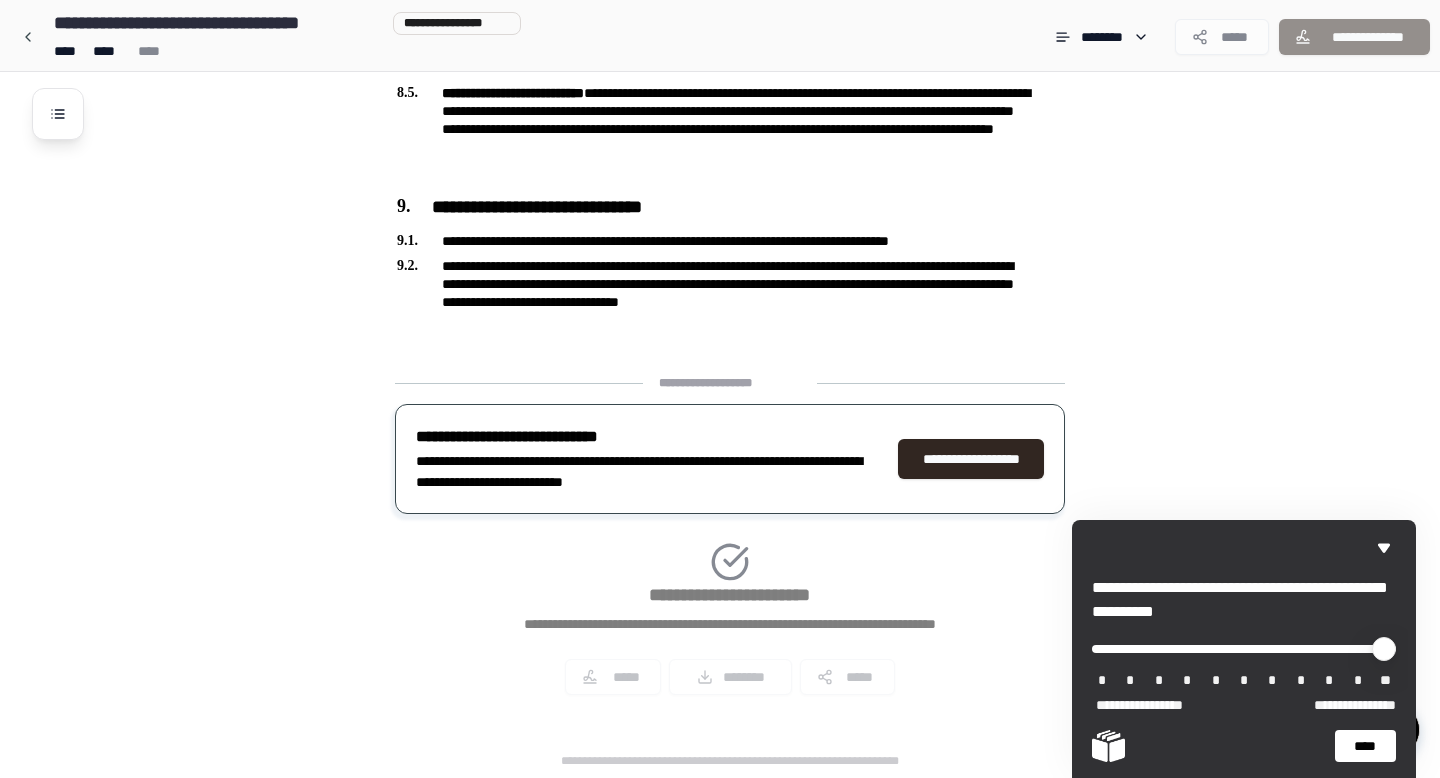 click on "****" at bounding box center (1365, 746) 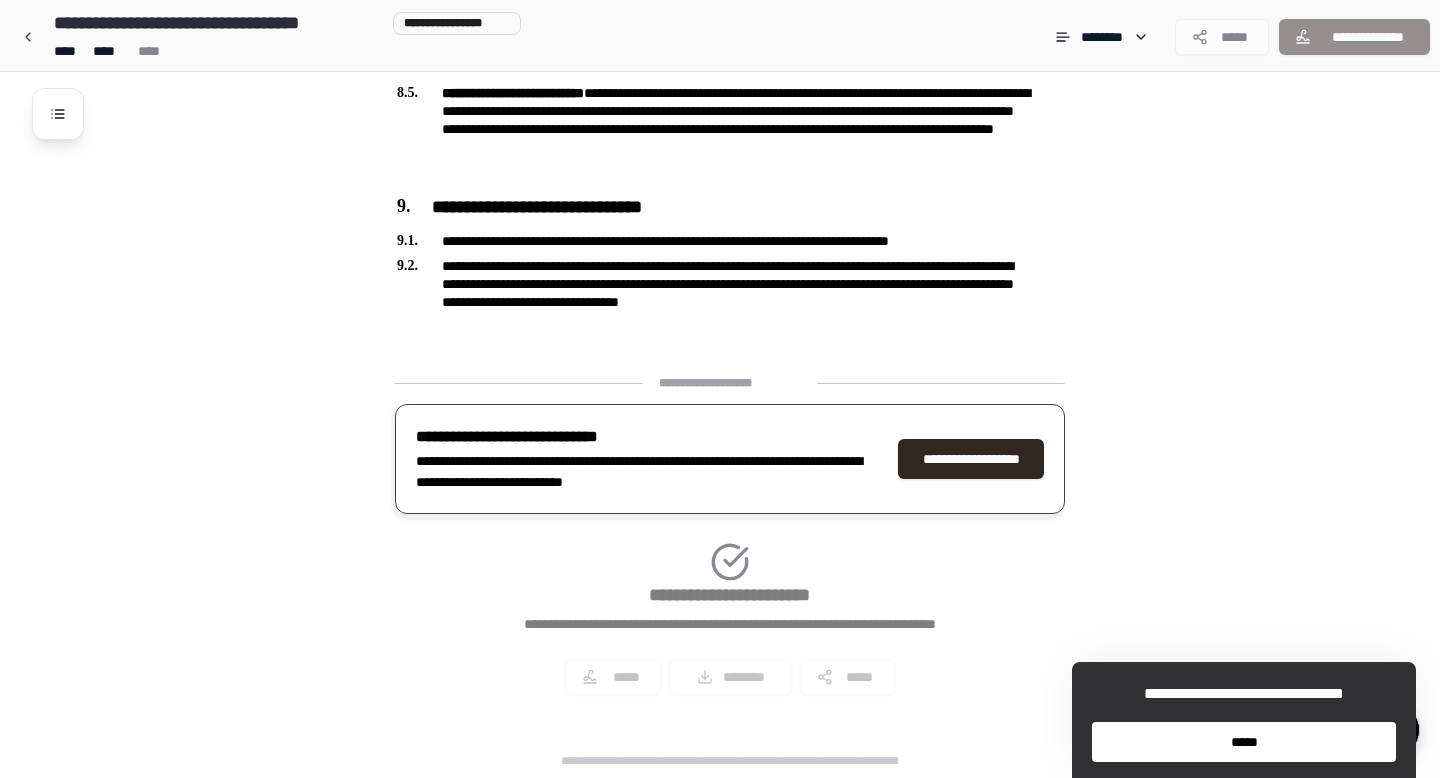 click on "*****" at bounding box center [1244, 742] 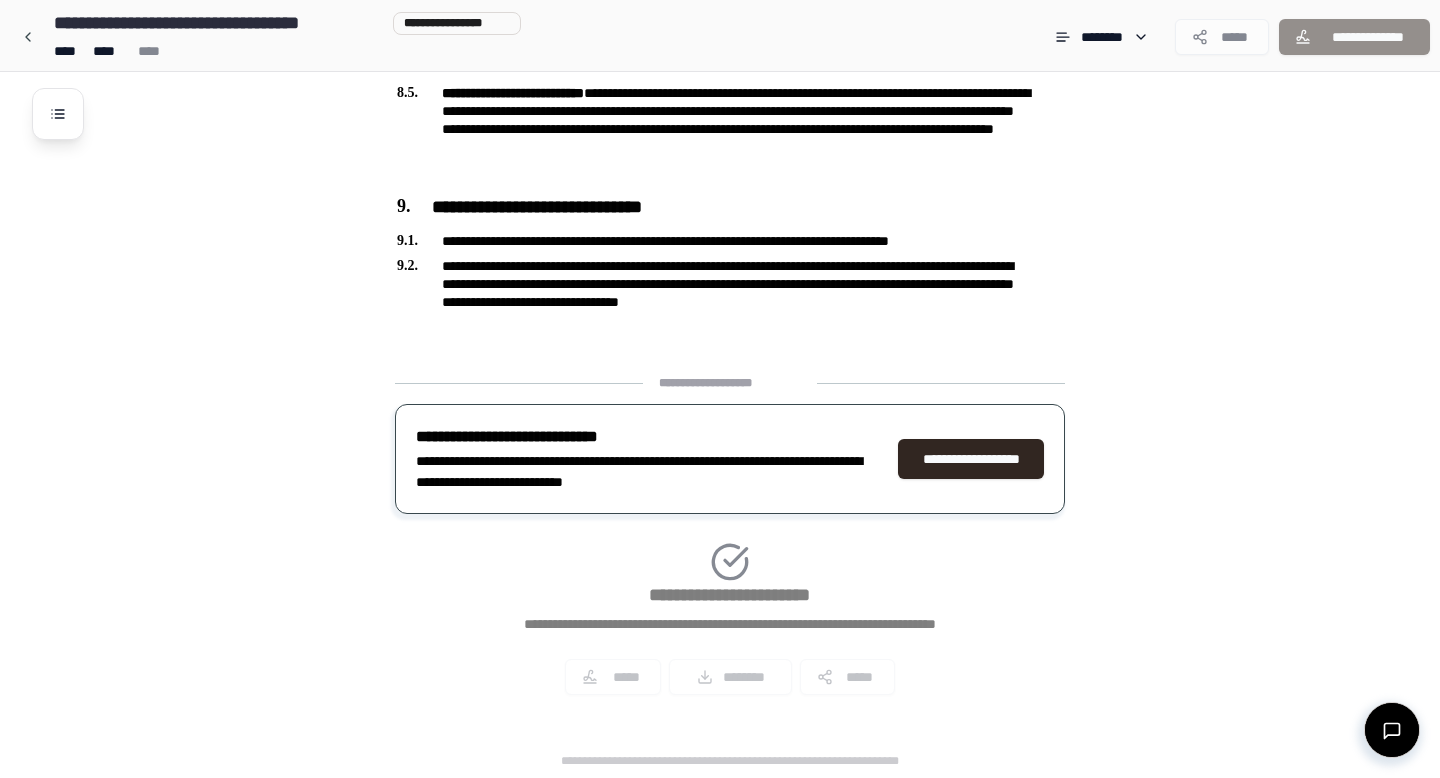 click on "**********" at bounding box center [730, 542] 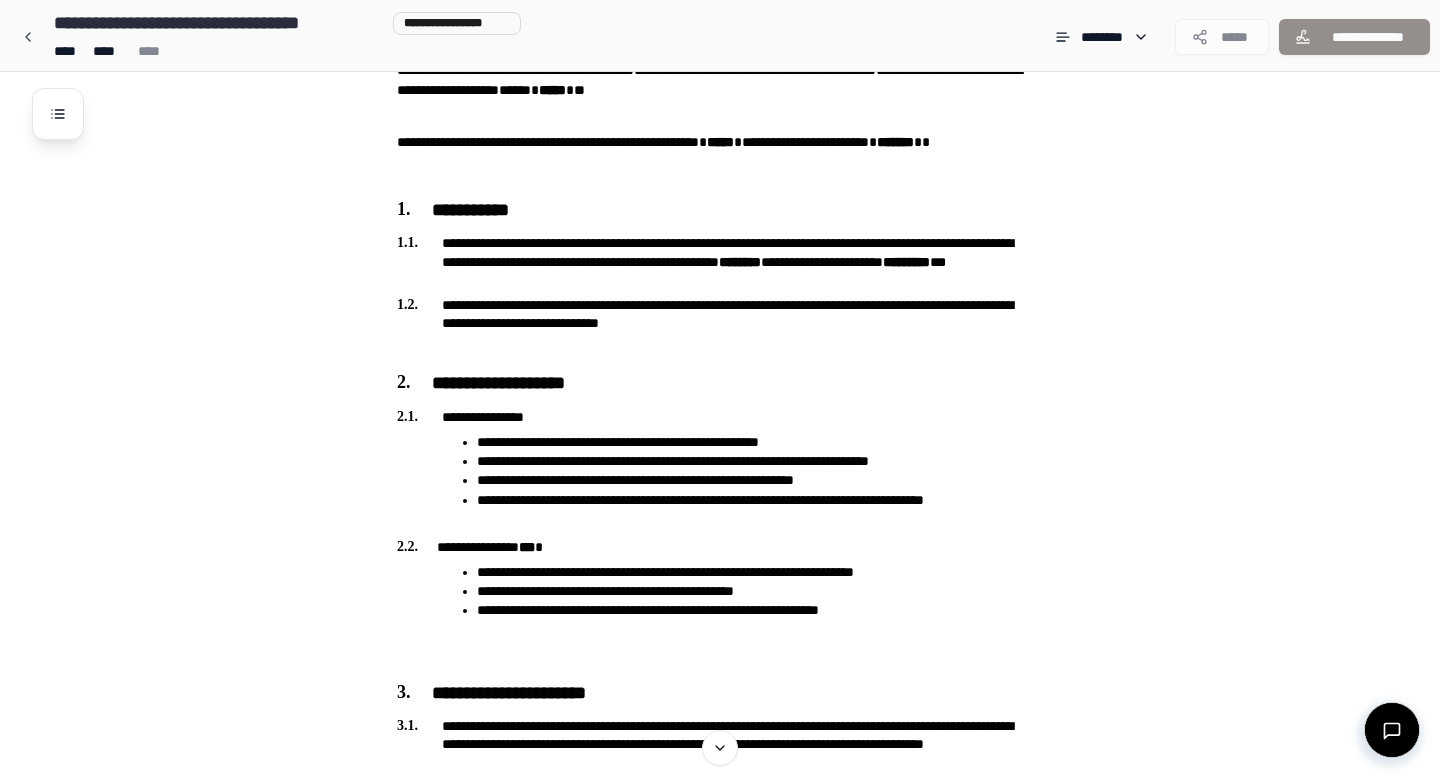 scroll, scrollTop: 0, scrollLeft: 0, axis: both 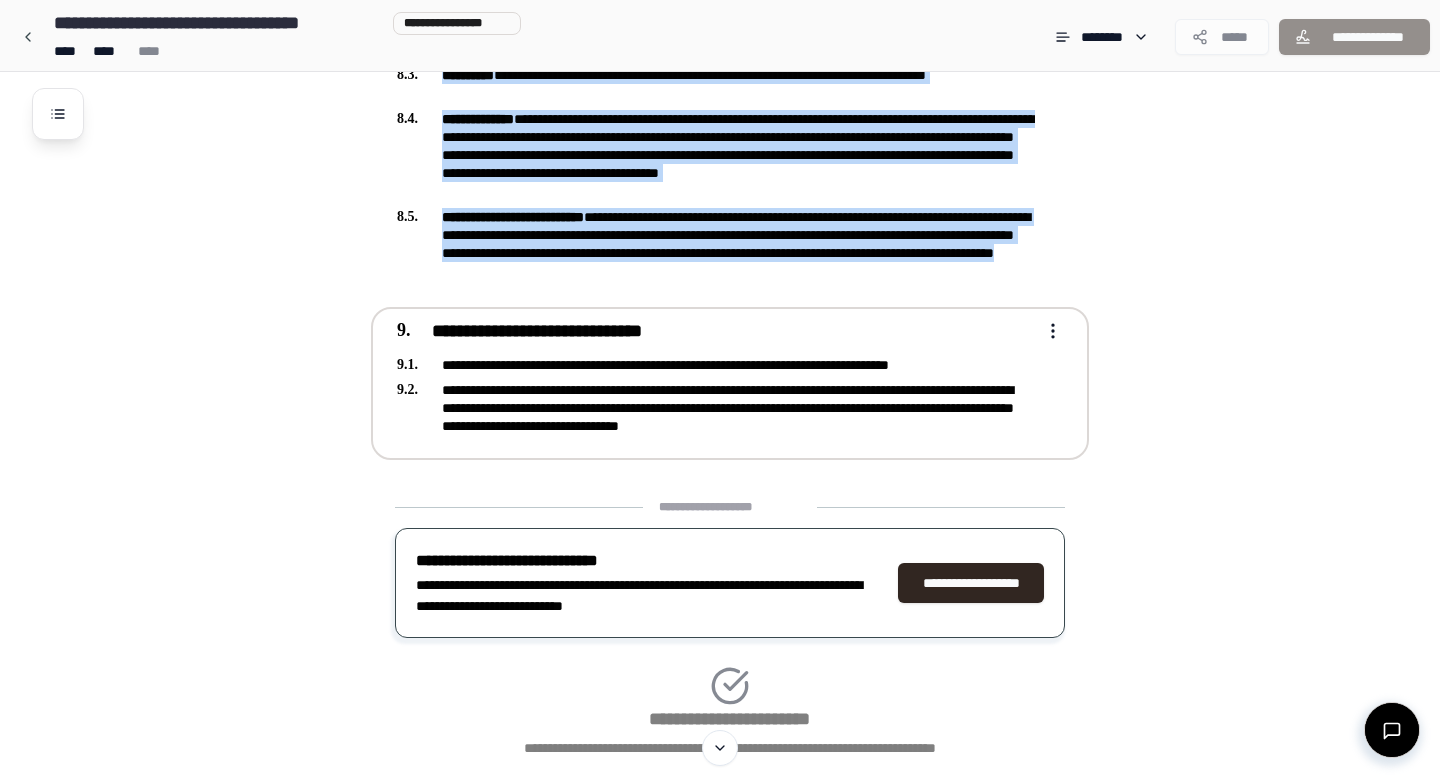 drag, startPoint x: 386, startPoint y: 110, endPoint x: 998, endPoint y: 432, distance: 691.5403 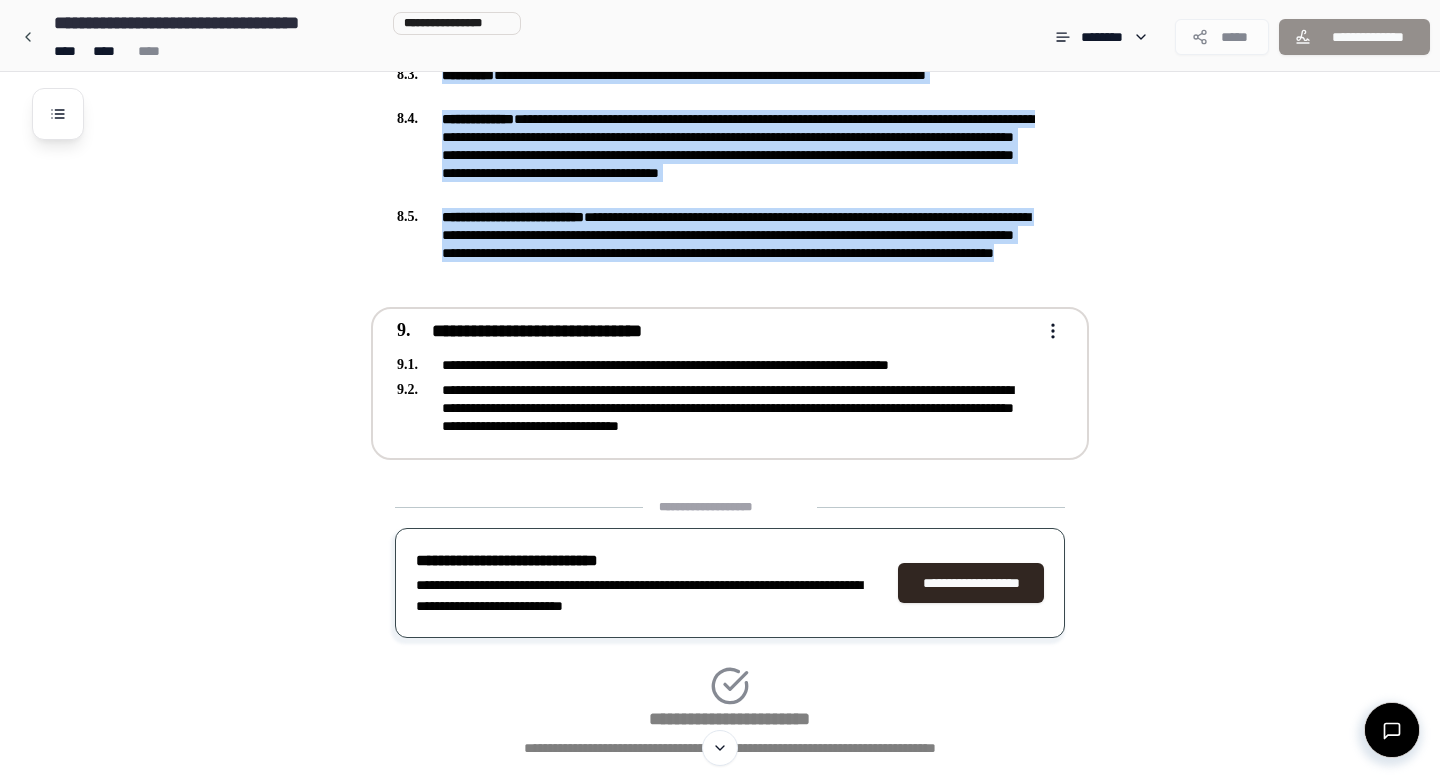 copy on "**********" 